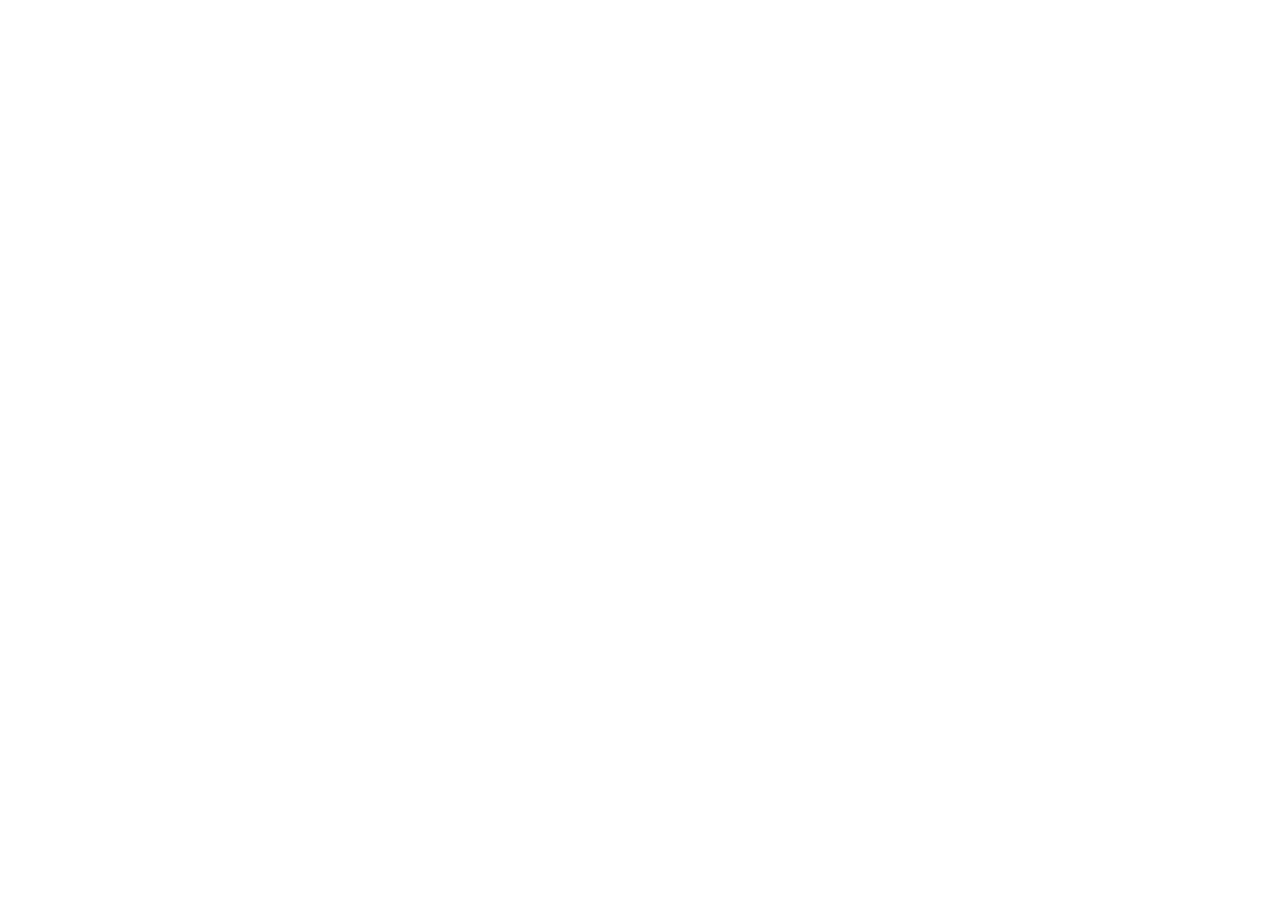 scroll, scrollTop: 0, scrollLeft: 0, axis: both 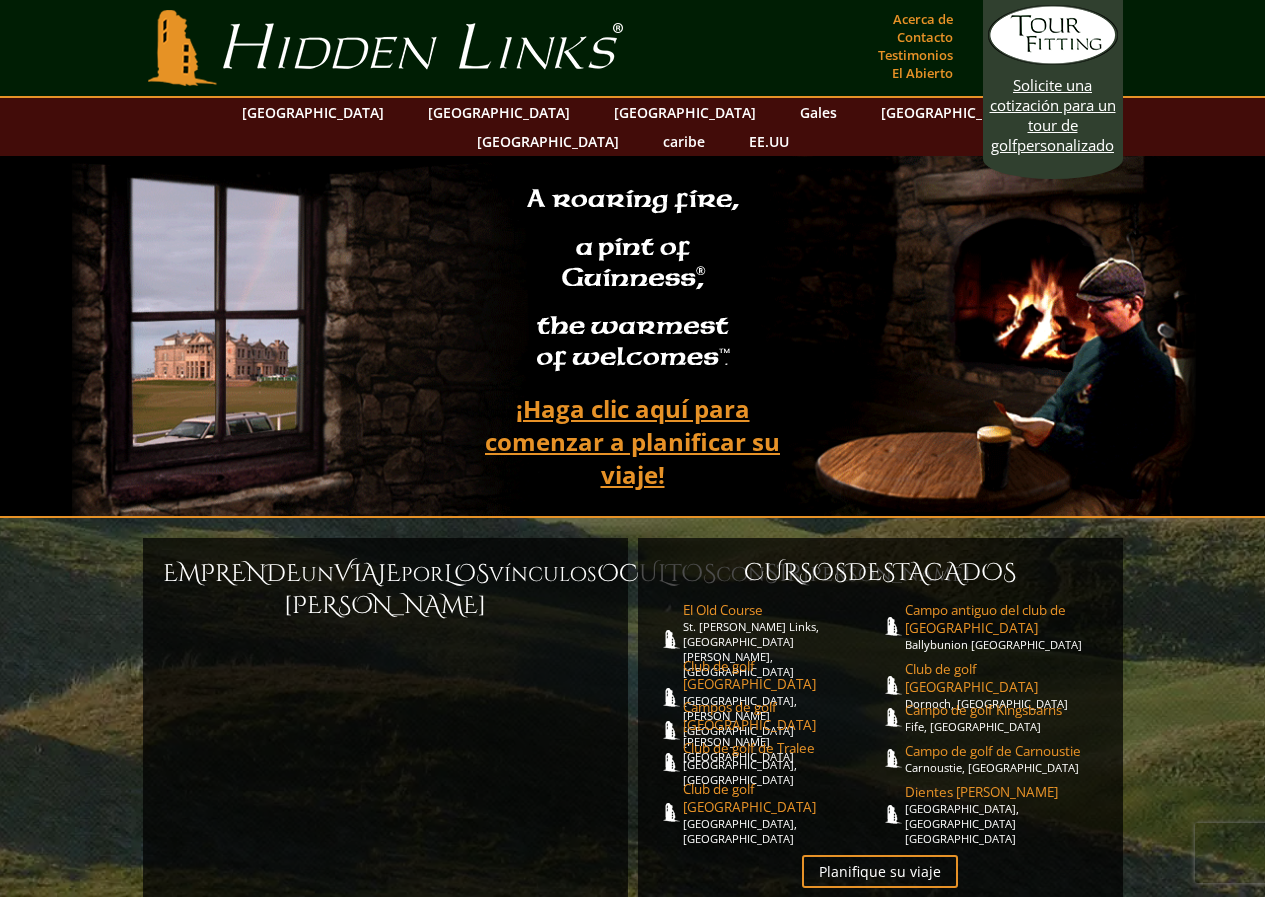 click on "Un fuego crepitante, una pinta de  Guinness  ®  , la más cálida  de las bienvenidas™.
¡Haga clic aquí para  comenzar a planificar su viaje!" at bounding box center [632, 336] 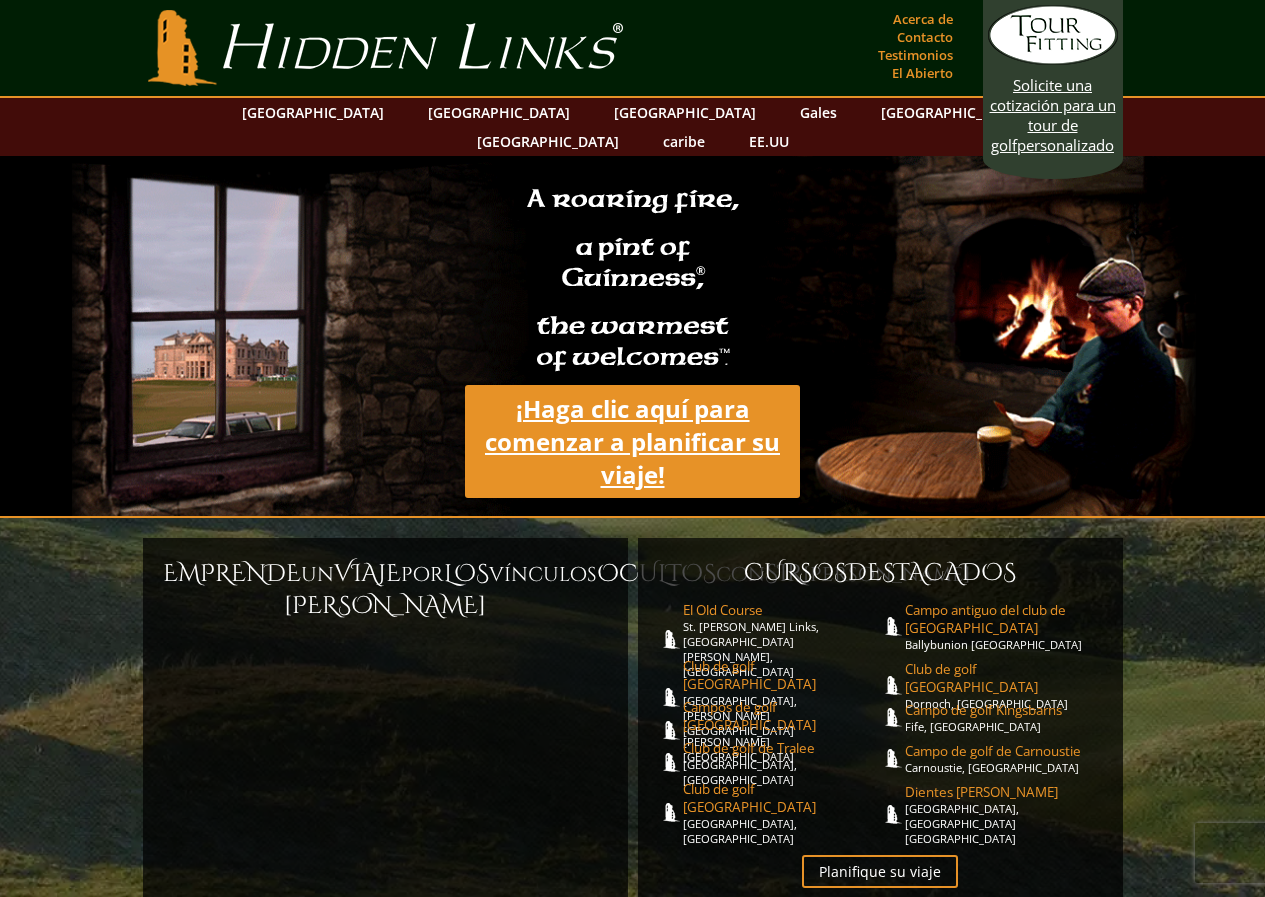click on "¡Haga clic aquí para" at bounding box center (633, 408) 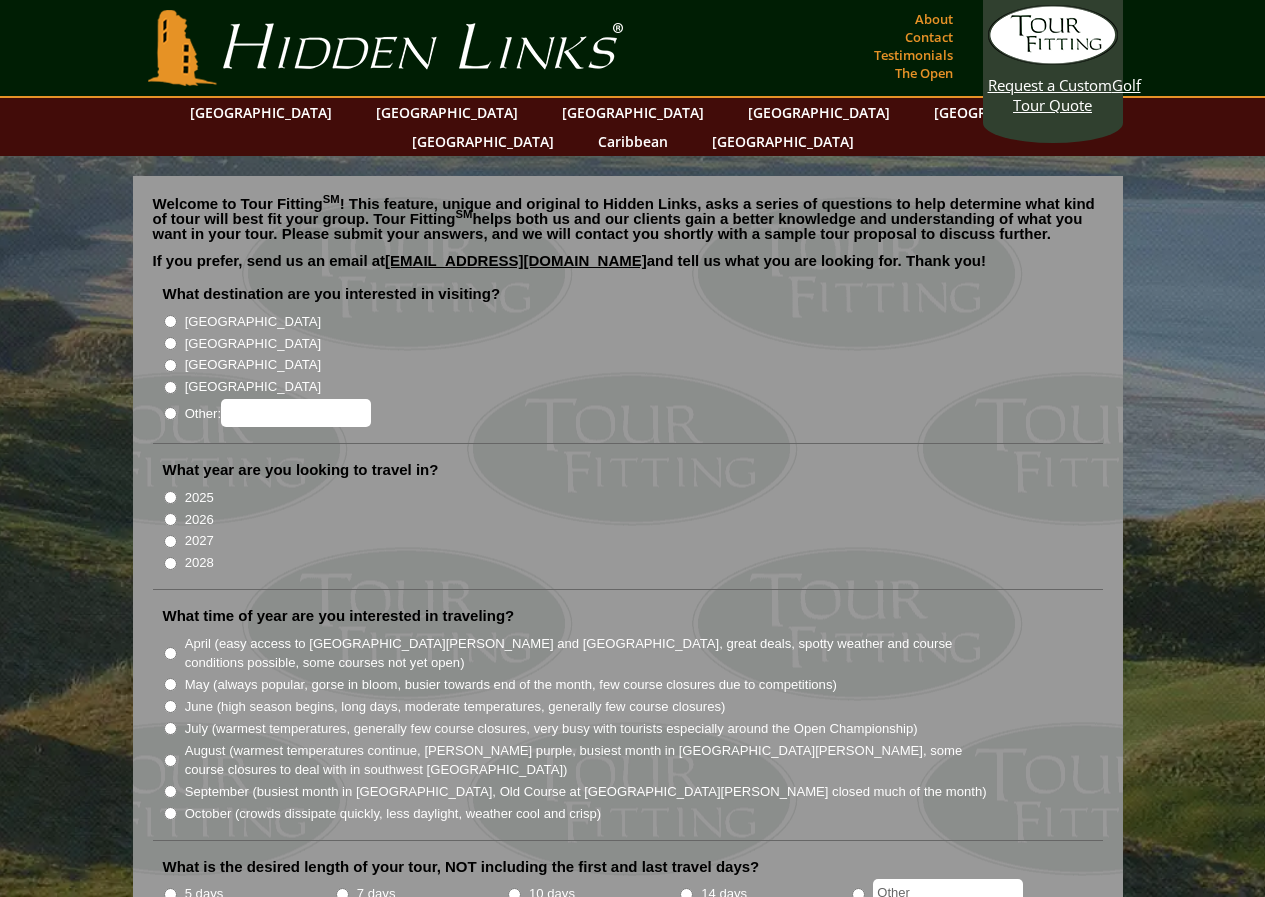 scroll, scrollTop: 0, scrollLeft: 0, axis: both 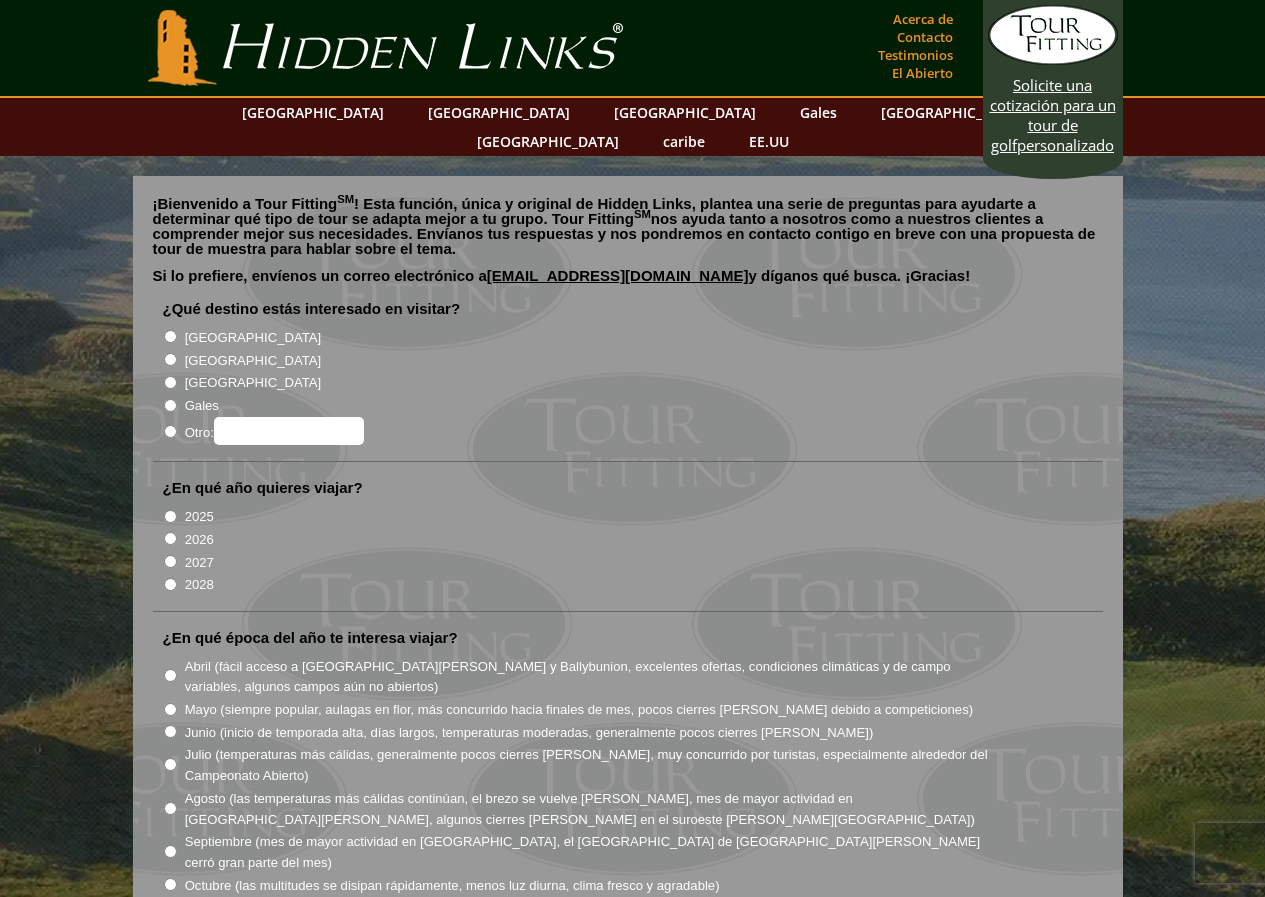 click on "[GEOGRAPHIC_DATA]" at bounding box center (170, 336) 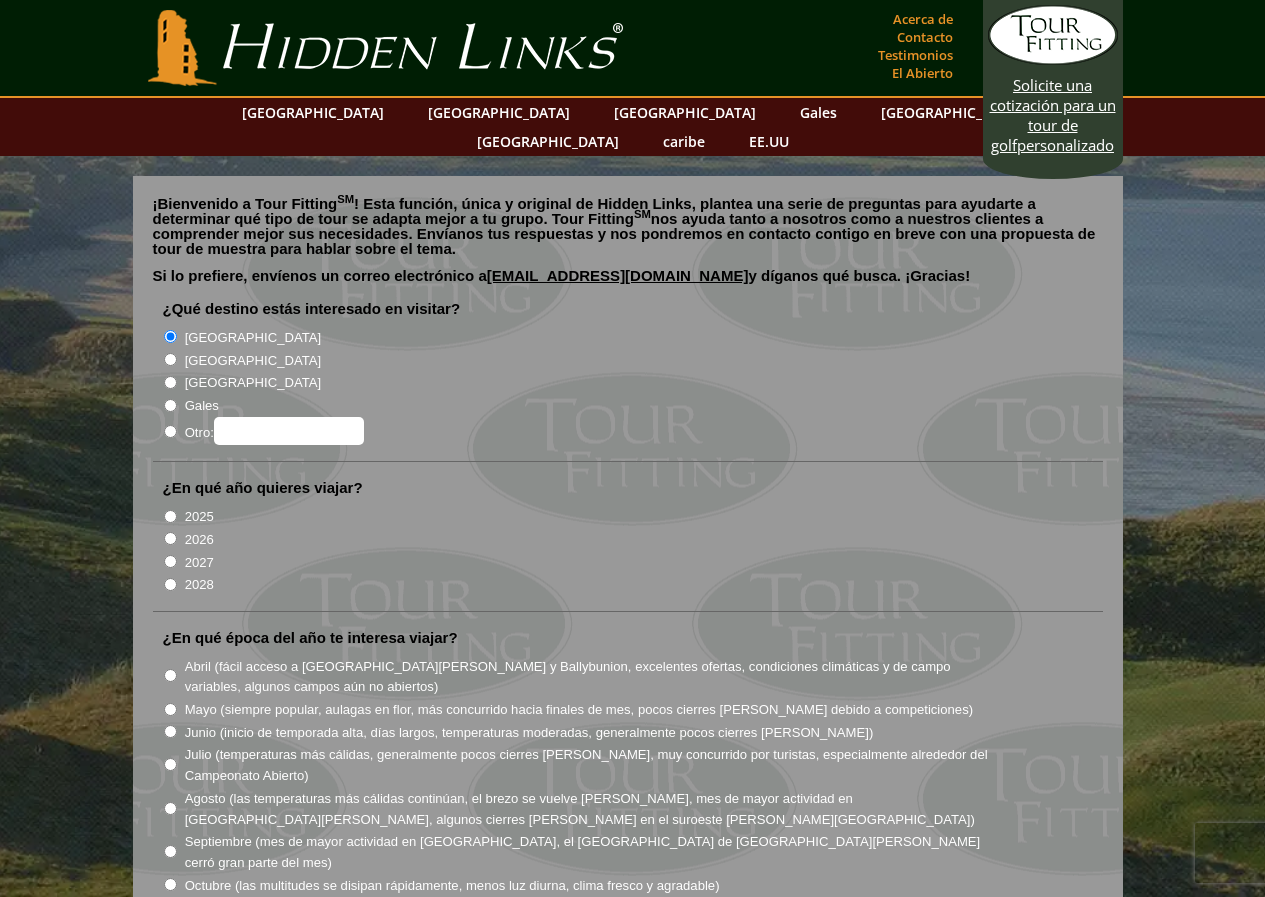 click on "[GEOGRAPHIC_DATA]" at bounding box center (170, 359) 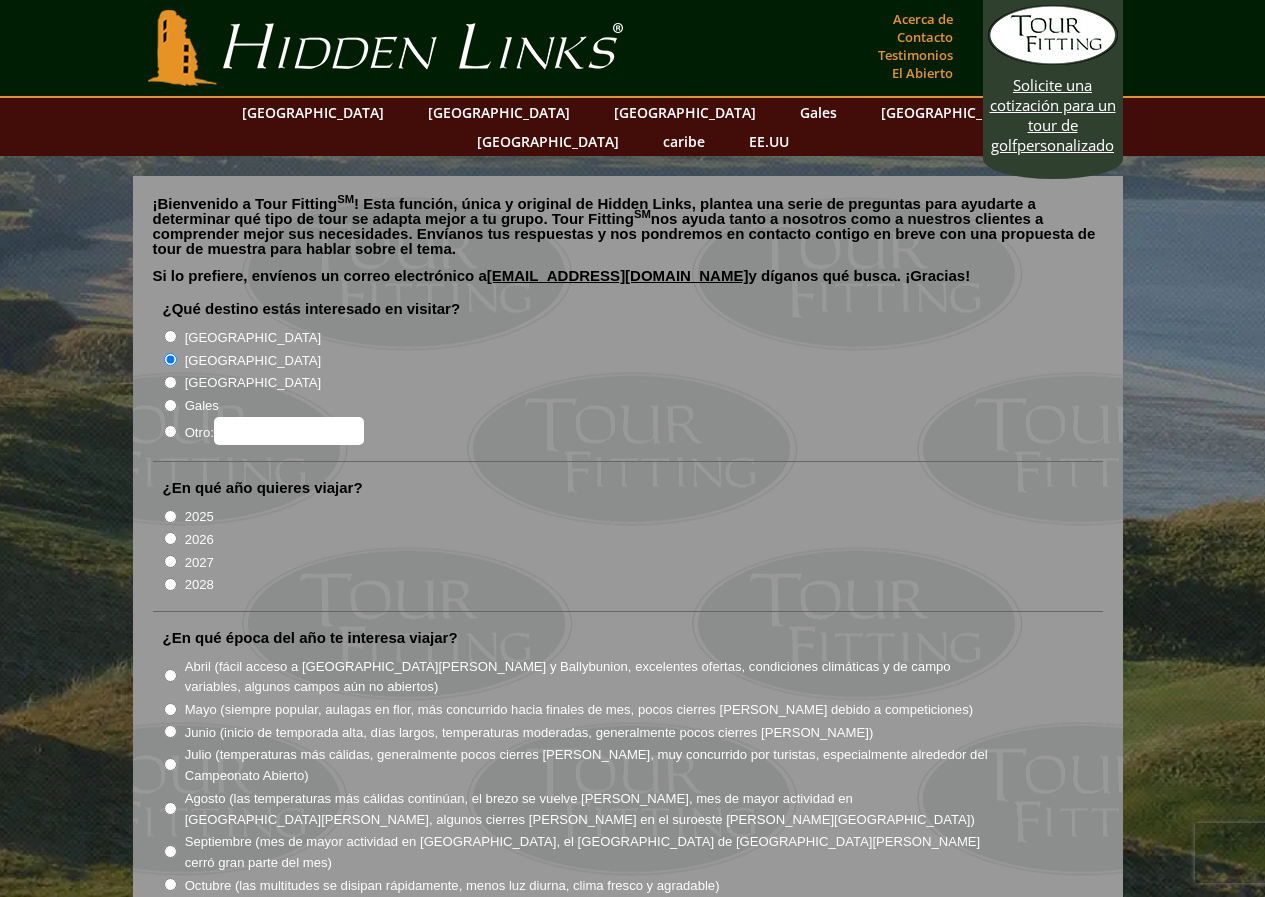 click on "[GEOGRAPHIC_DATA]" at bounding box center [170, 336] 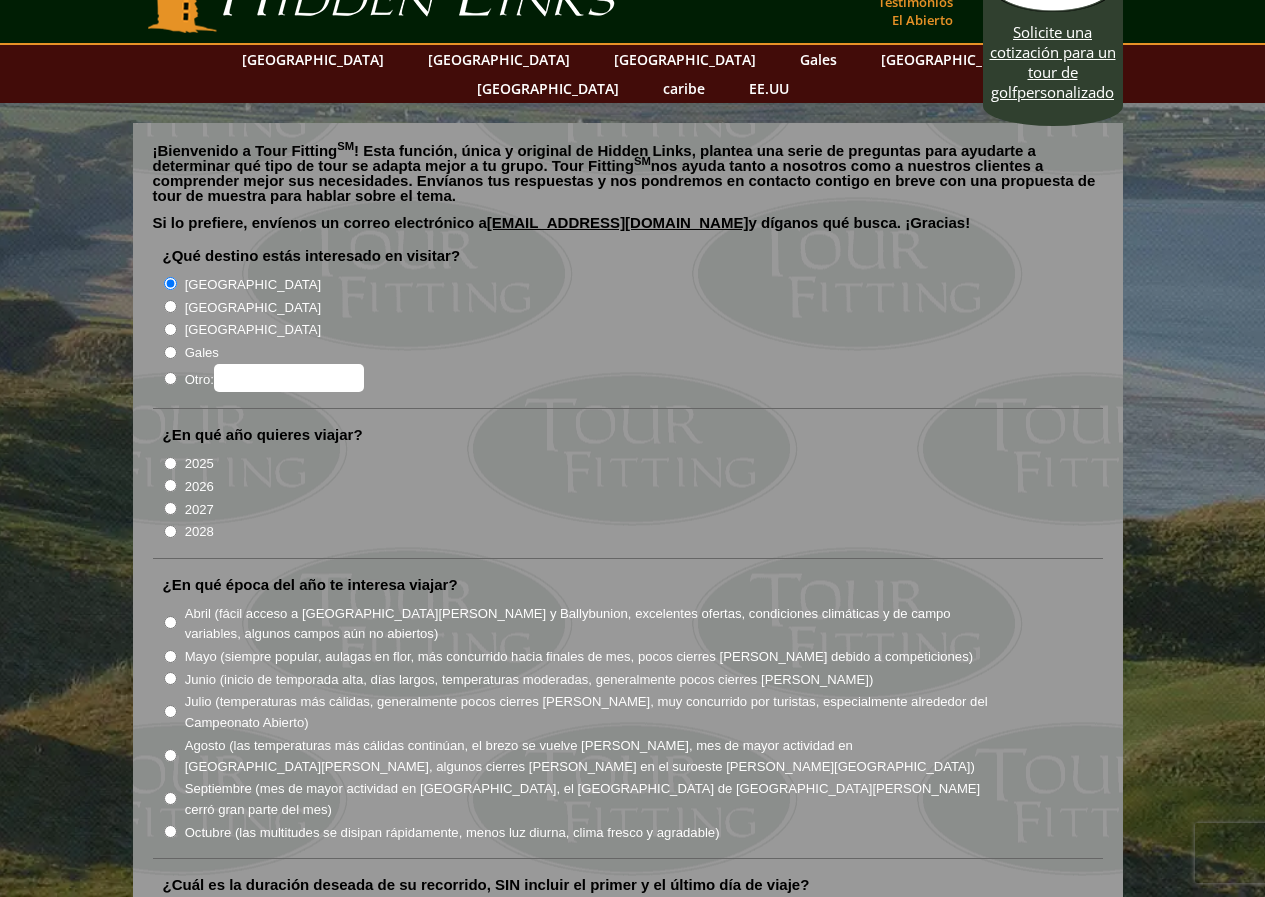 scroll, scrollTop: 100, scrollLeft: 0, axis: vertical 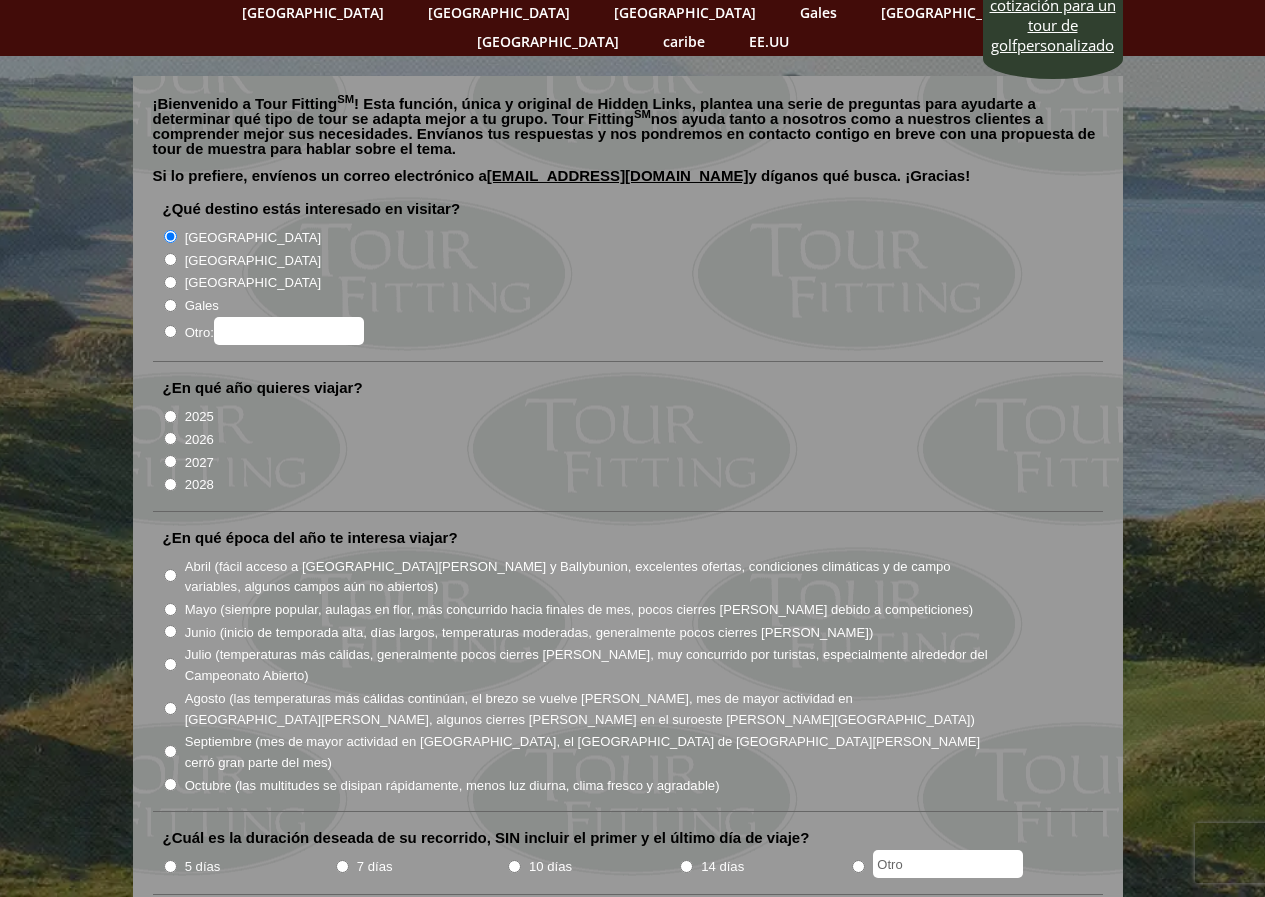 click on "2027" at bounding box center (170, 461) 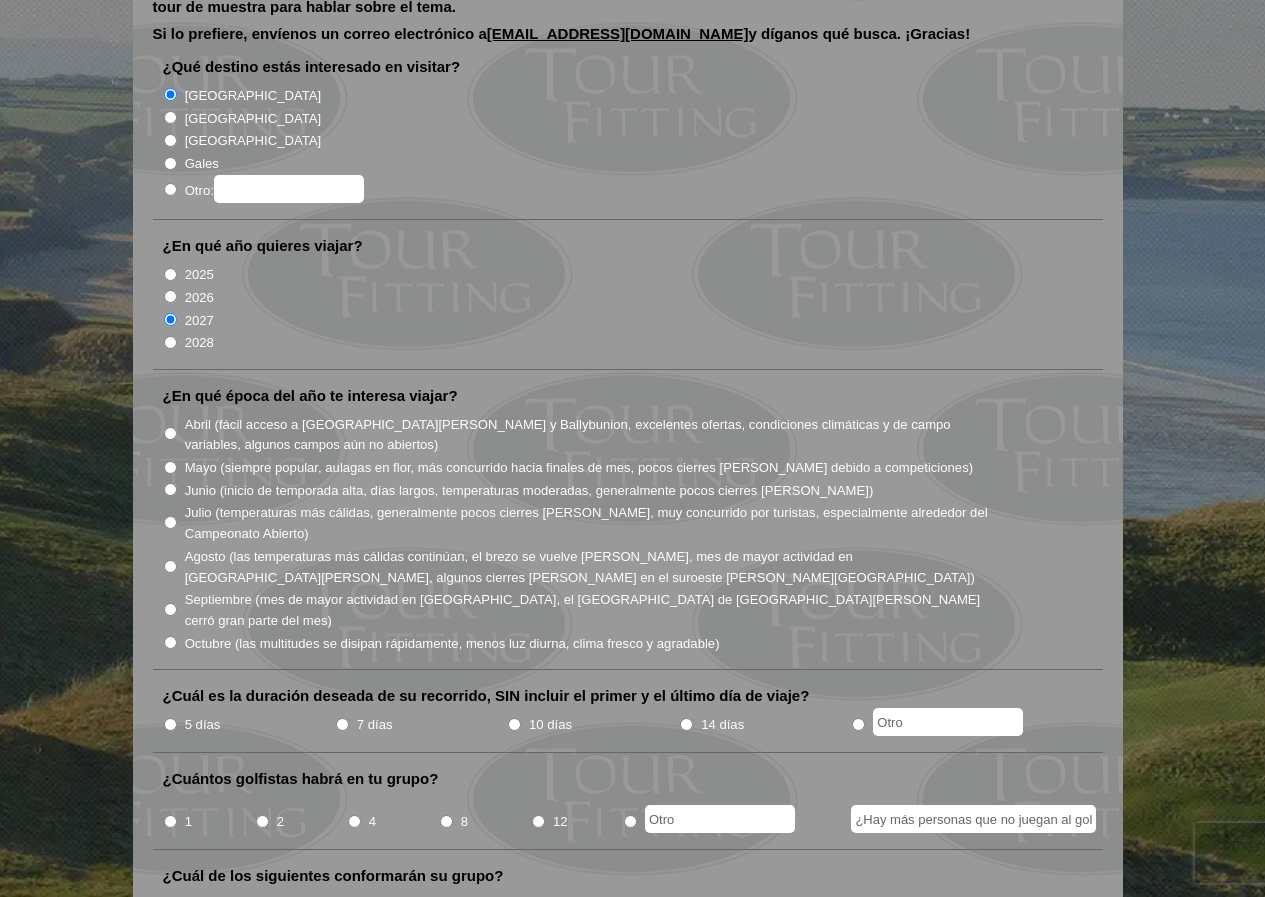 scroll, scrollTop: 300, scrollLeft: 0, axis: vertical 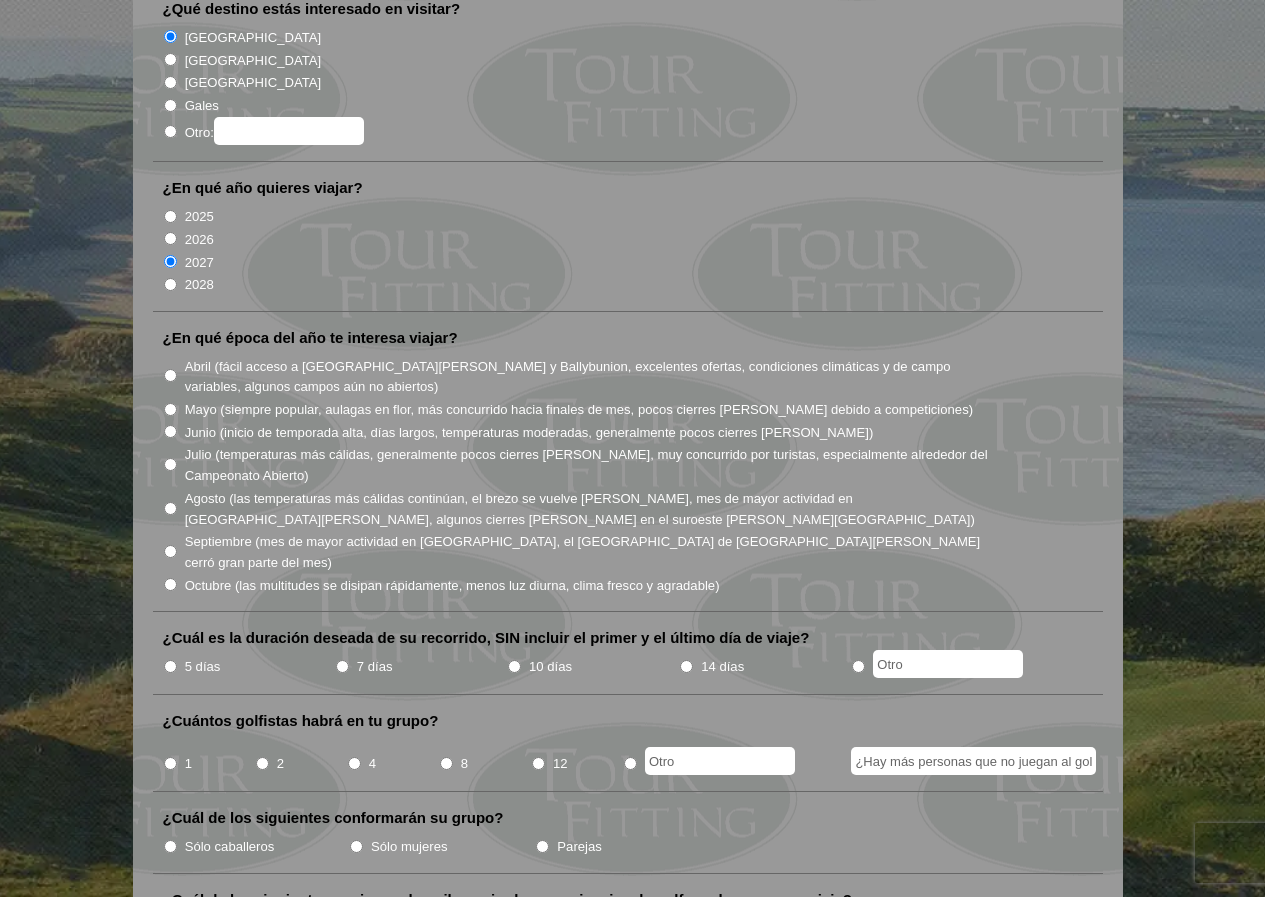 click on "Agosto (las temperaturas más cálidas continúan, el brezo se vuelve violeta brillante, mes de mayor actividad en St. Andrews, algunos cierres de campos en el suroeste de Irlanda)" at bounding box center (170, 508) 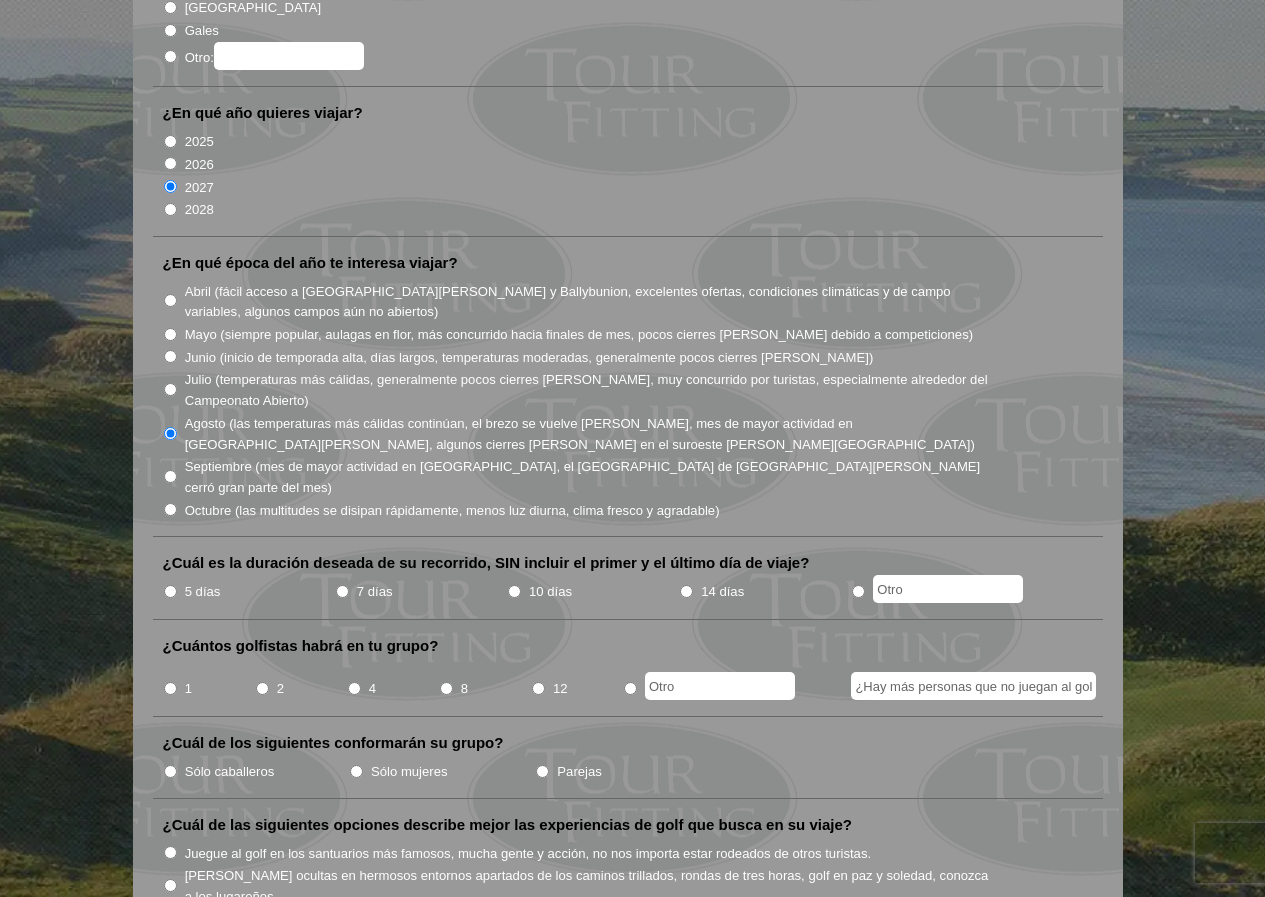 scroll, scrollTop: 500, scrollLeft: 0, axis: vertical 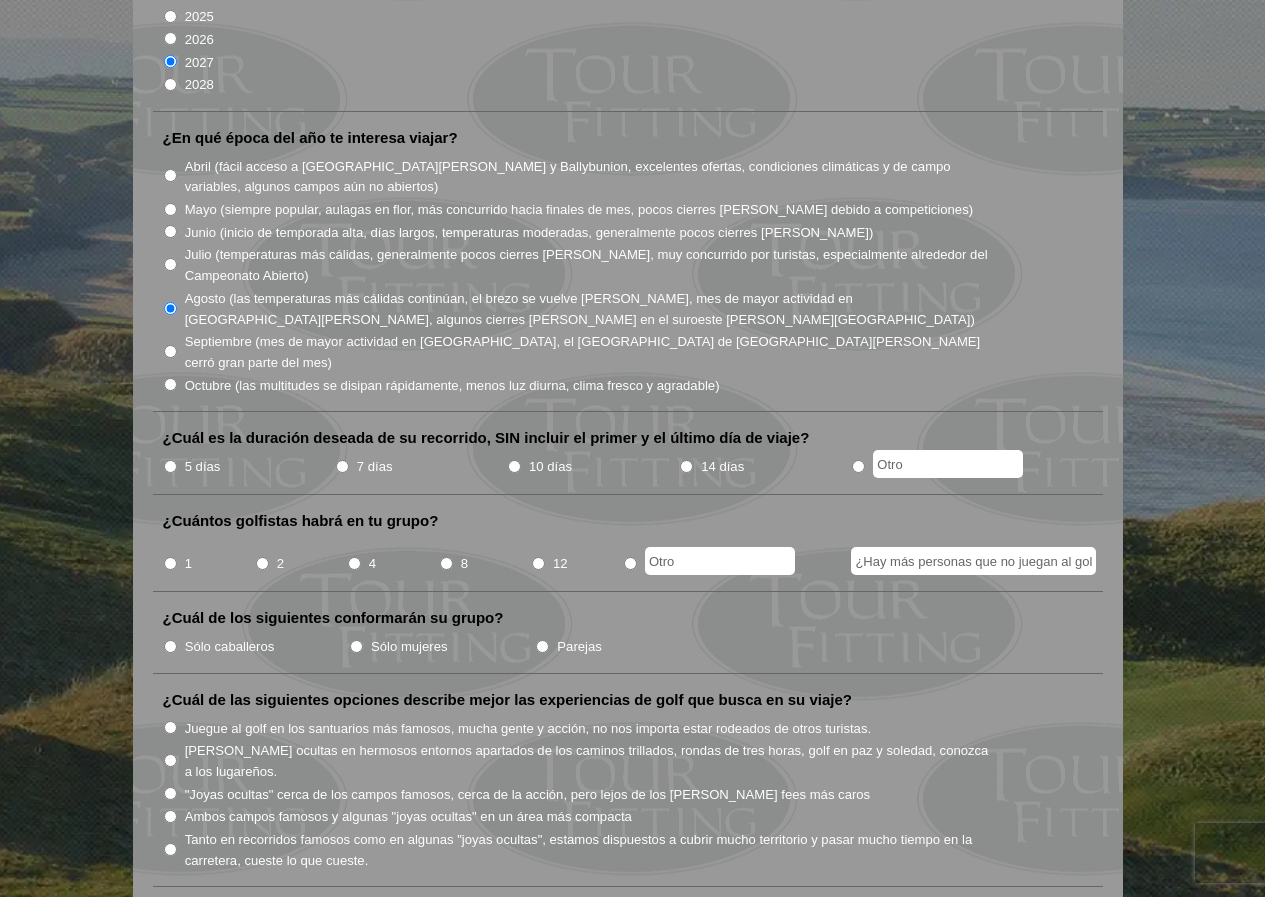 click on "7 días" at bounding box center [421, 466] 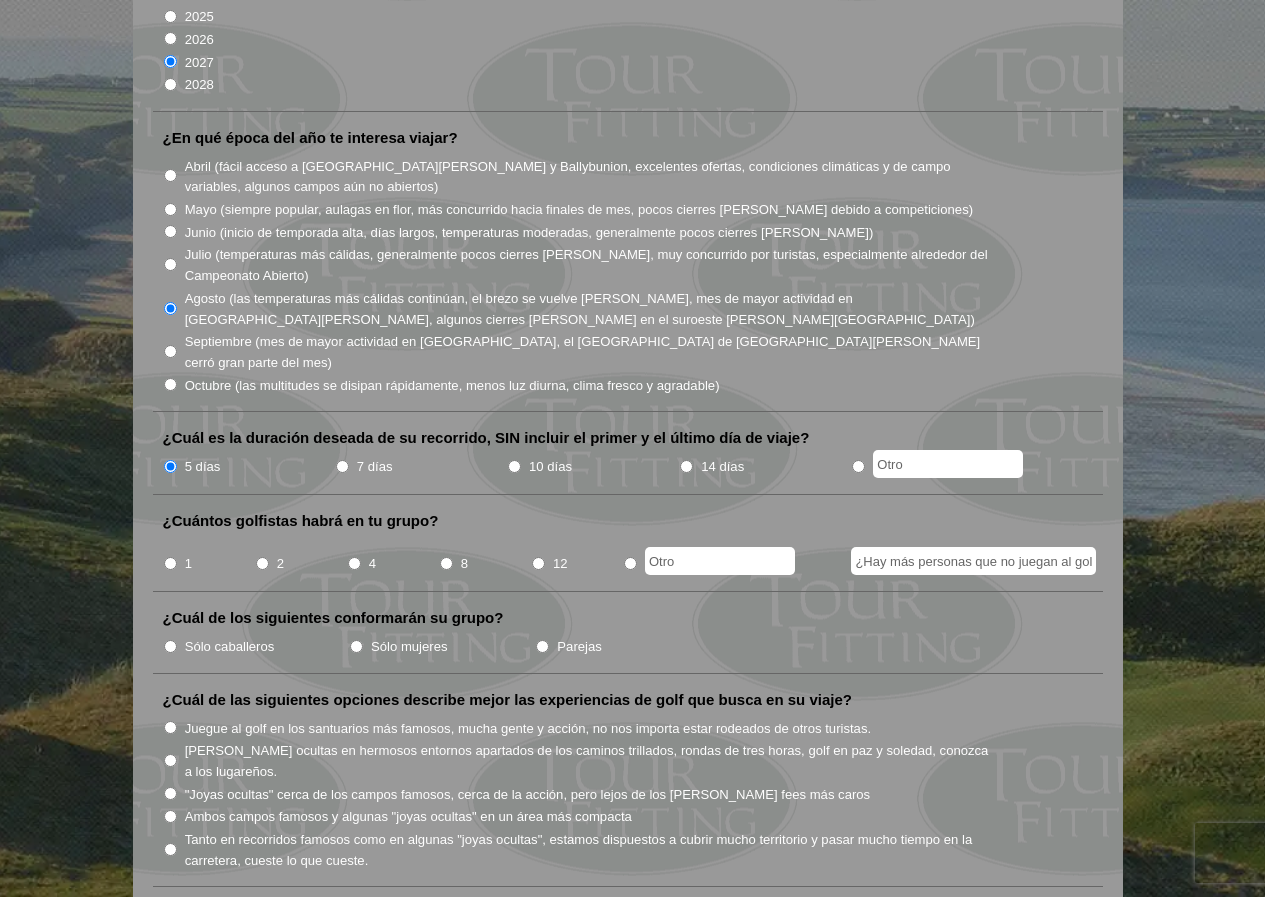 click on "4" at bounding box center (354, 563) 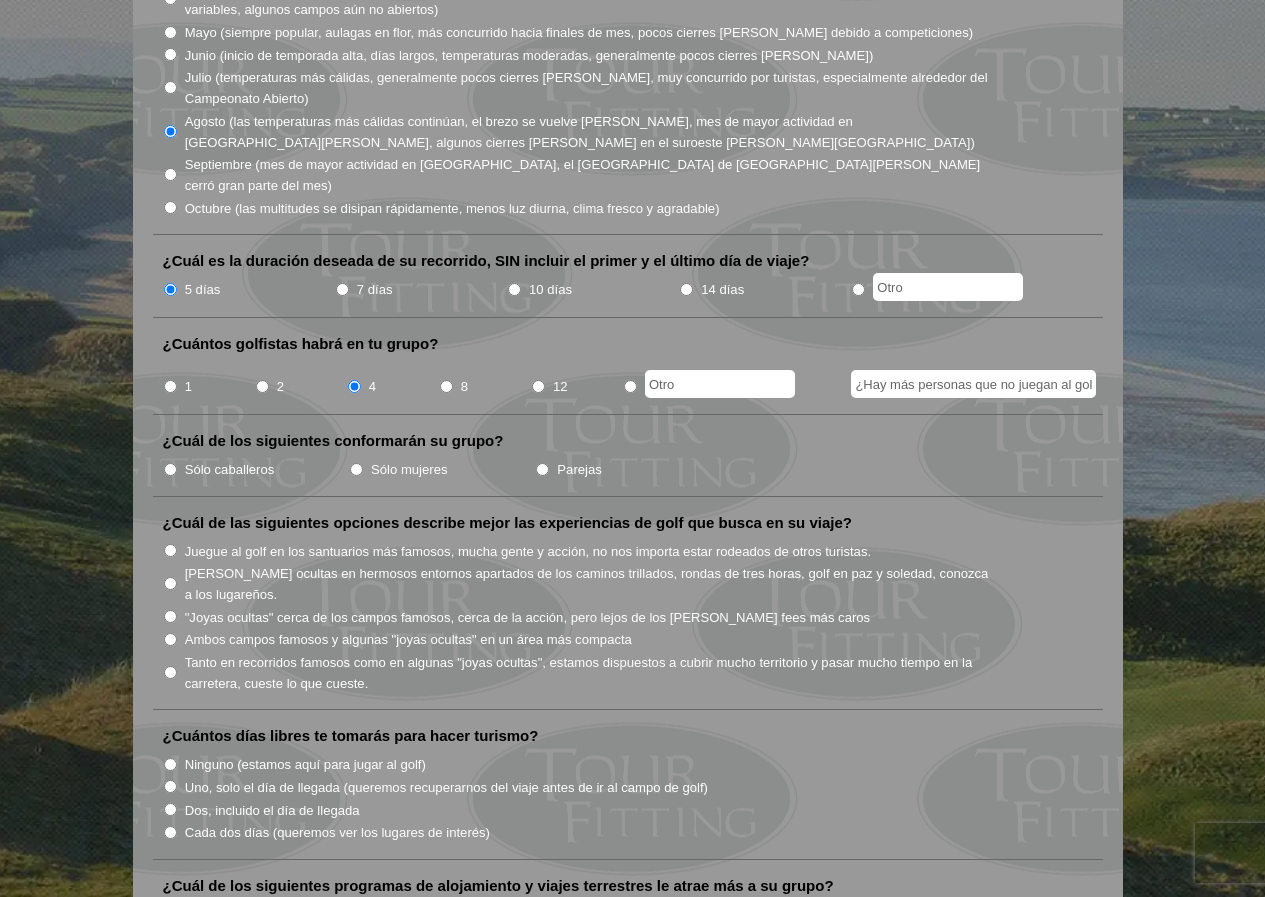 scroll, scrollTop: 800, scrollLeft: 0, axis: vertical 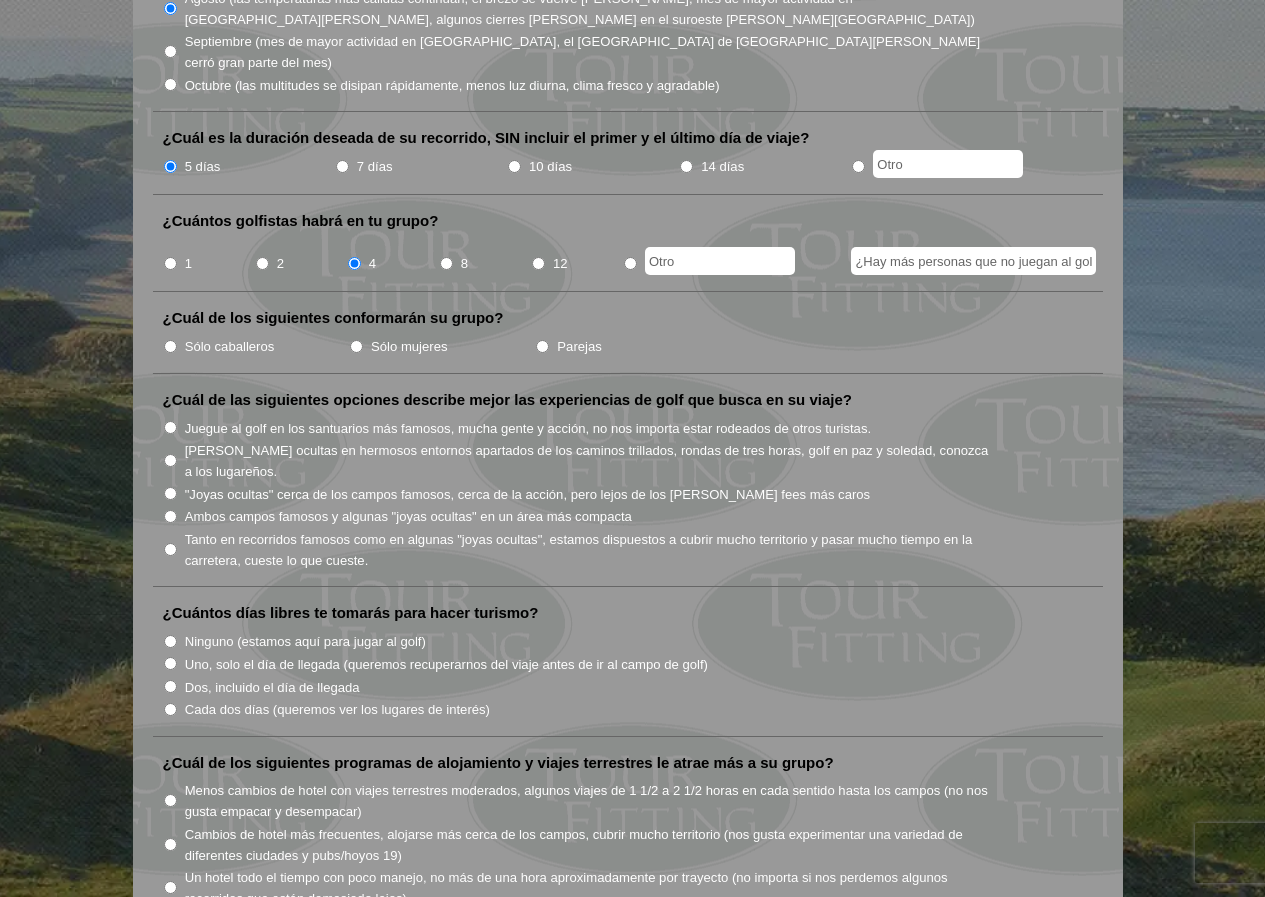 click on "Sólo caballeros" at bounding box center (230, 346) 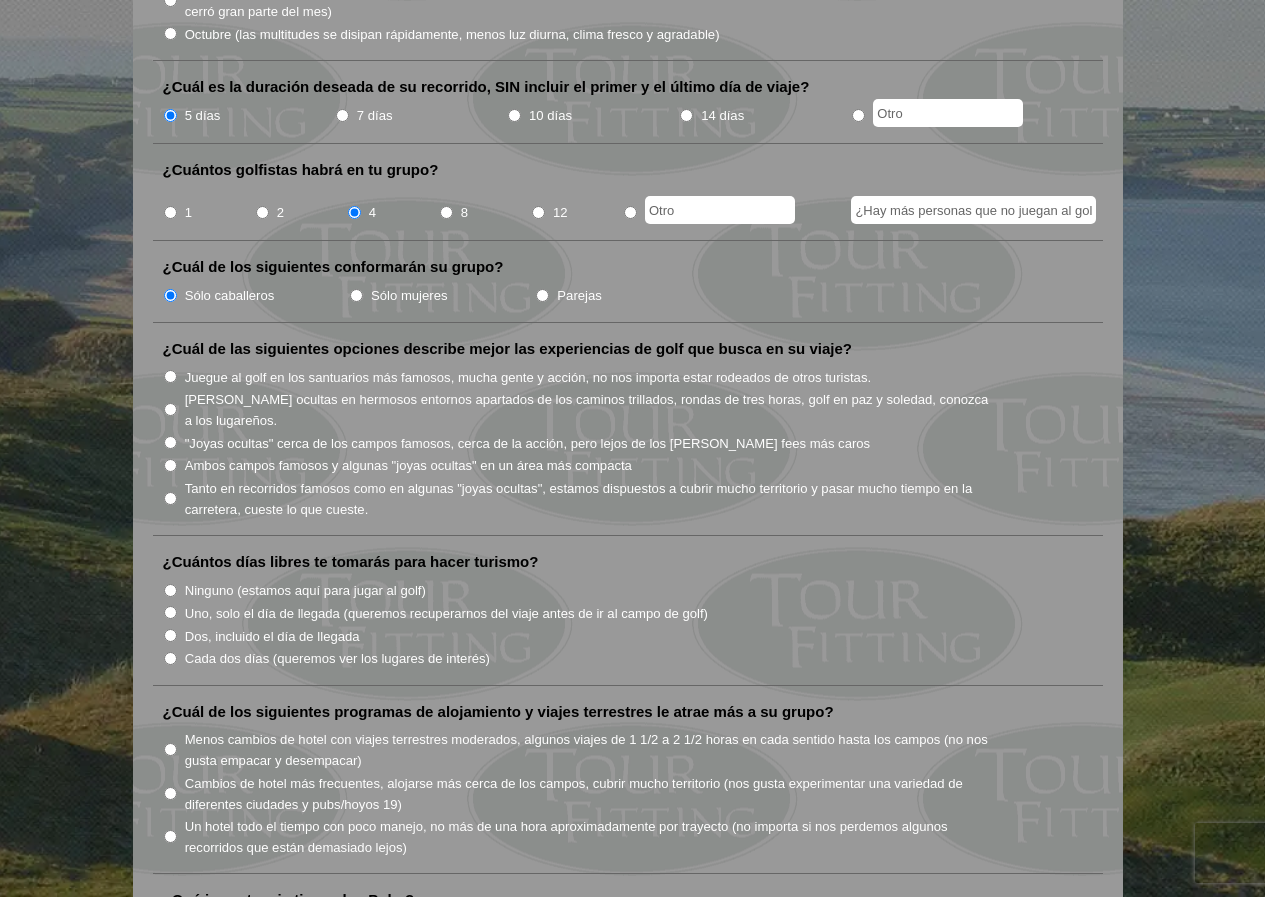 scroll, scrollTop: 900, scrollLeft: 0, axis: vertical 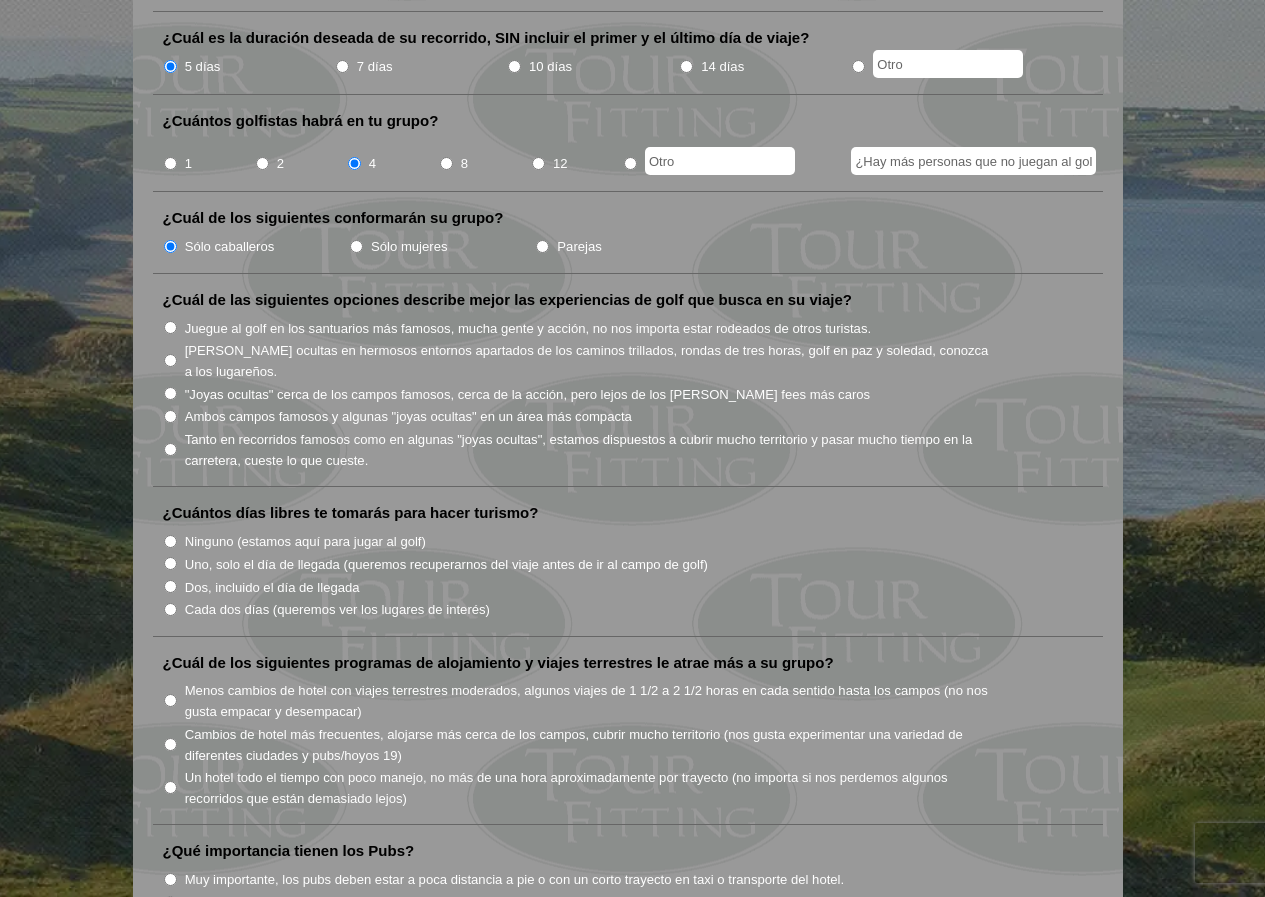 click on "Joyas ocultas en hermosos entornos apartados de los caminos trillados, rondas de tres horas, golf en paz y soledad, conozca a los lugareños." at bounding box center (587, 361) 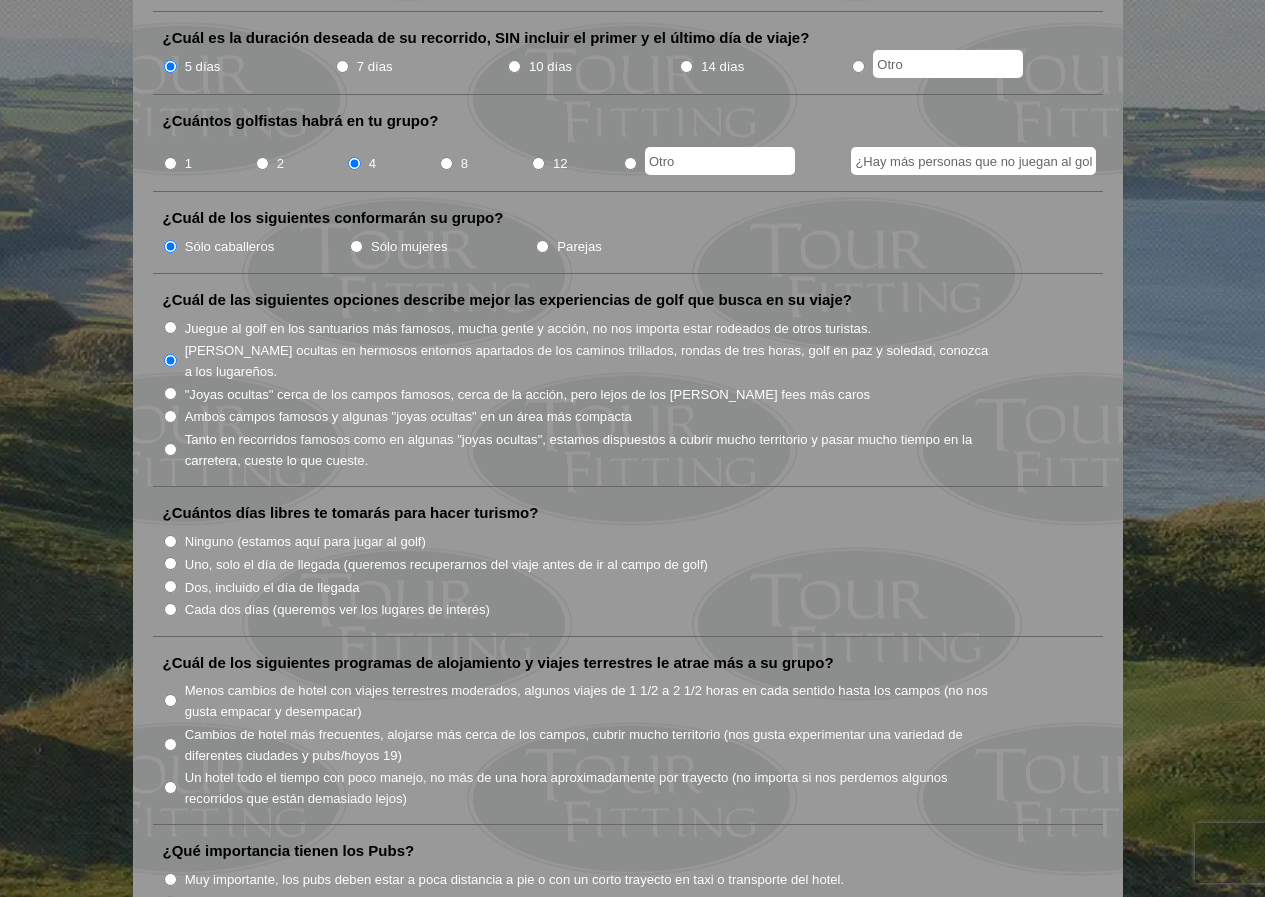 click on "Tanto en recorridos famosos como en algunas "joyas ocultas", estamos dispuestos a cubrir mucho territorio y pasar mucho tiempo en la carretera, cueste lo que cueste." at bounding box center [170, 449] 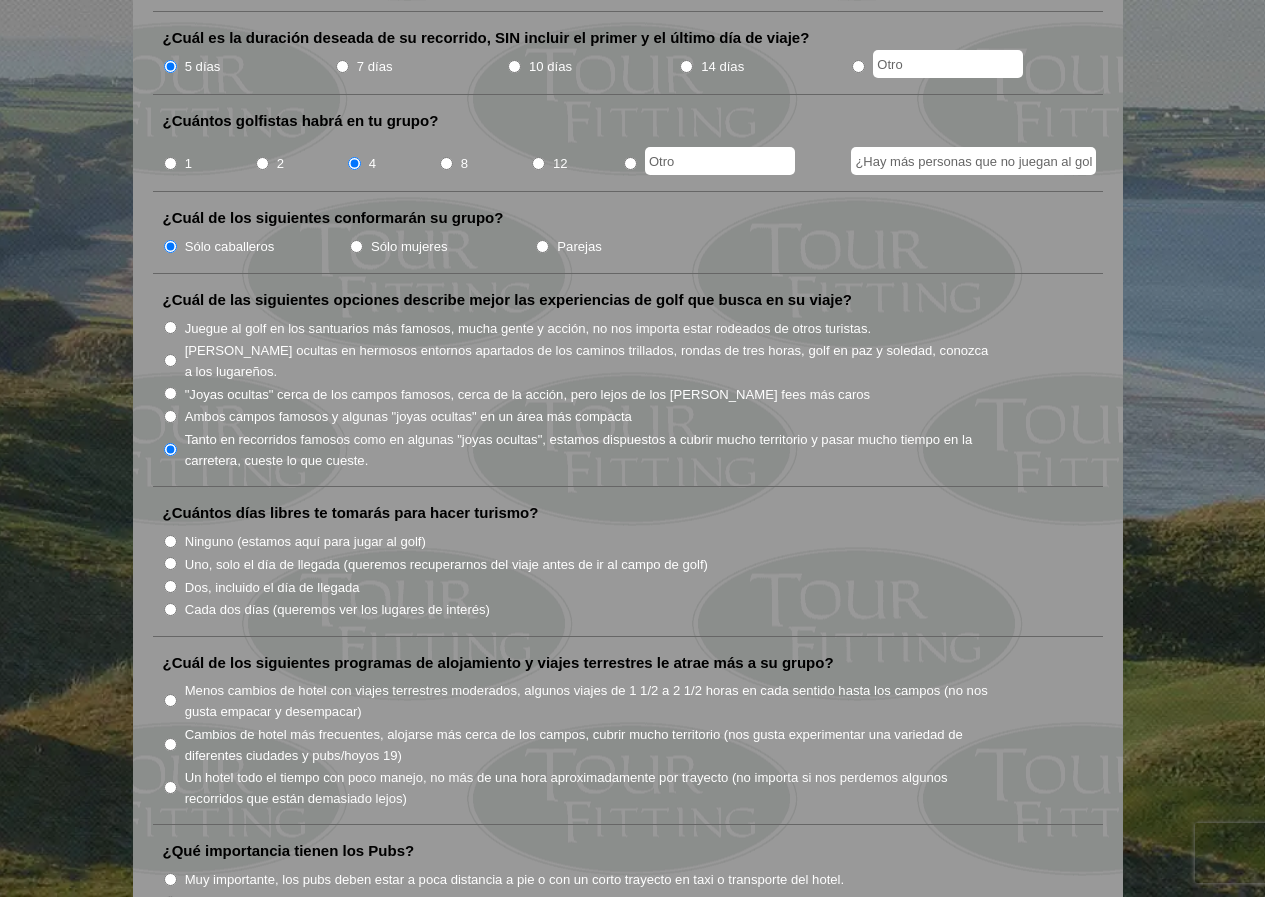 click on "Tanto en recorridos famosos como en algunas "joyas ocultas", estamos dispuestos a cubrir mucho territorio y pasar mucho tiempo en la carretera, cueste lo que cueste." at bounding box center [636, 448] 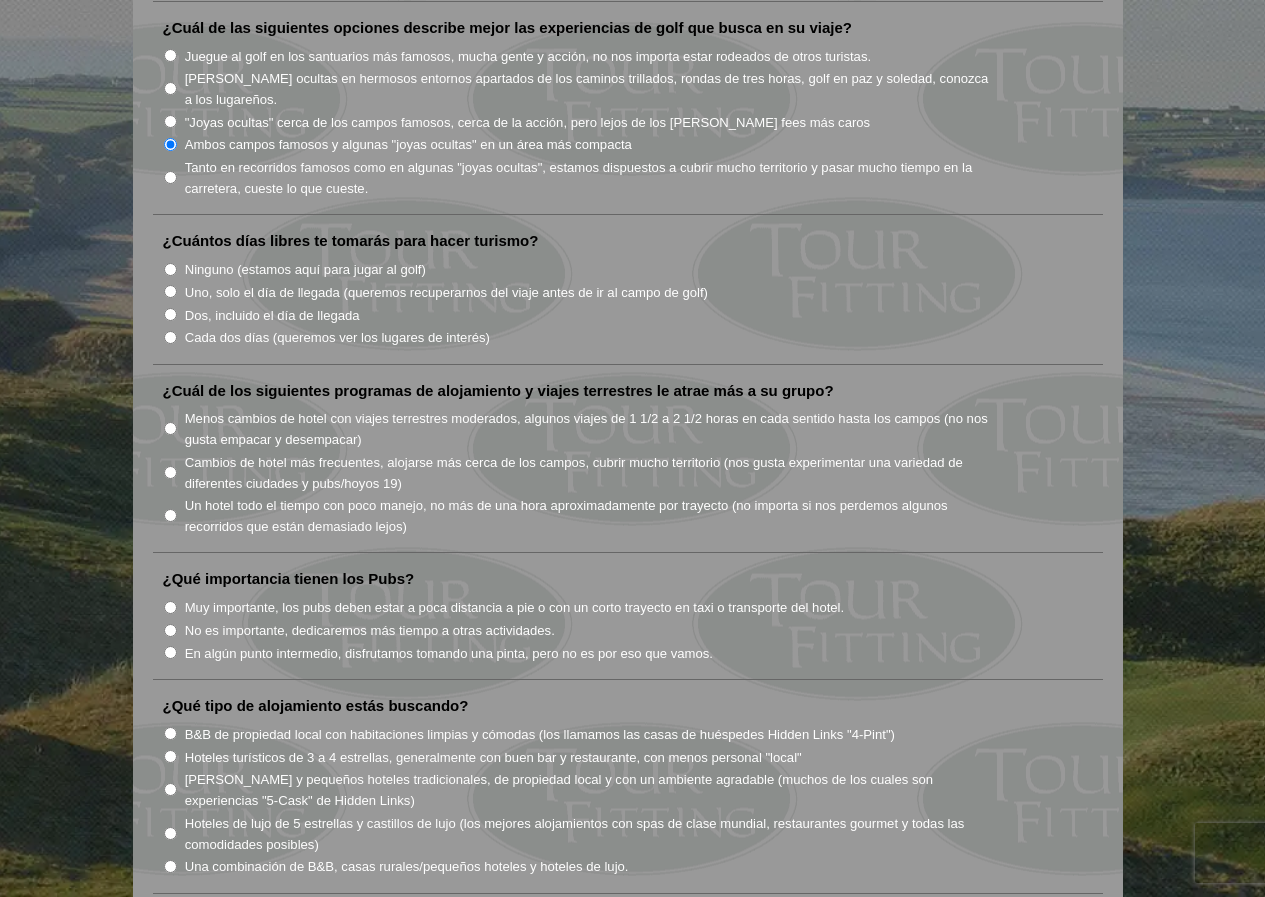 scroll, scrollTop: 1200, scrollLeft: 0, axis: vertical 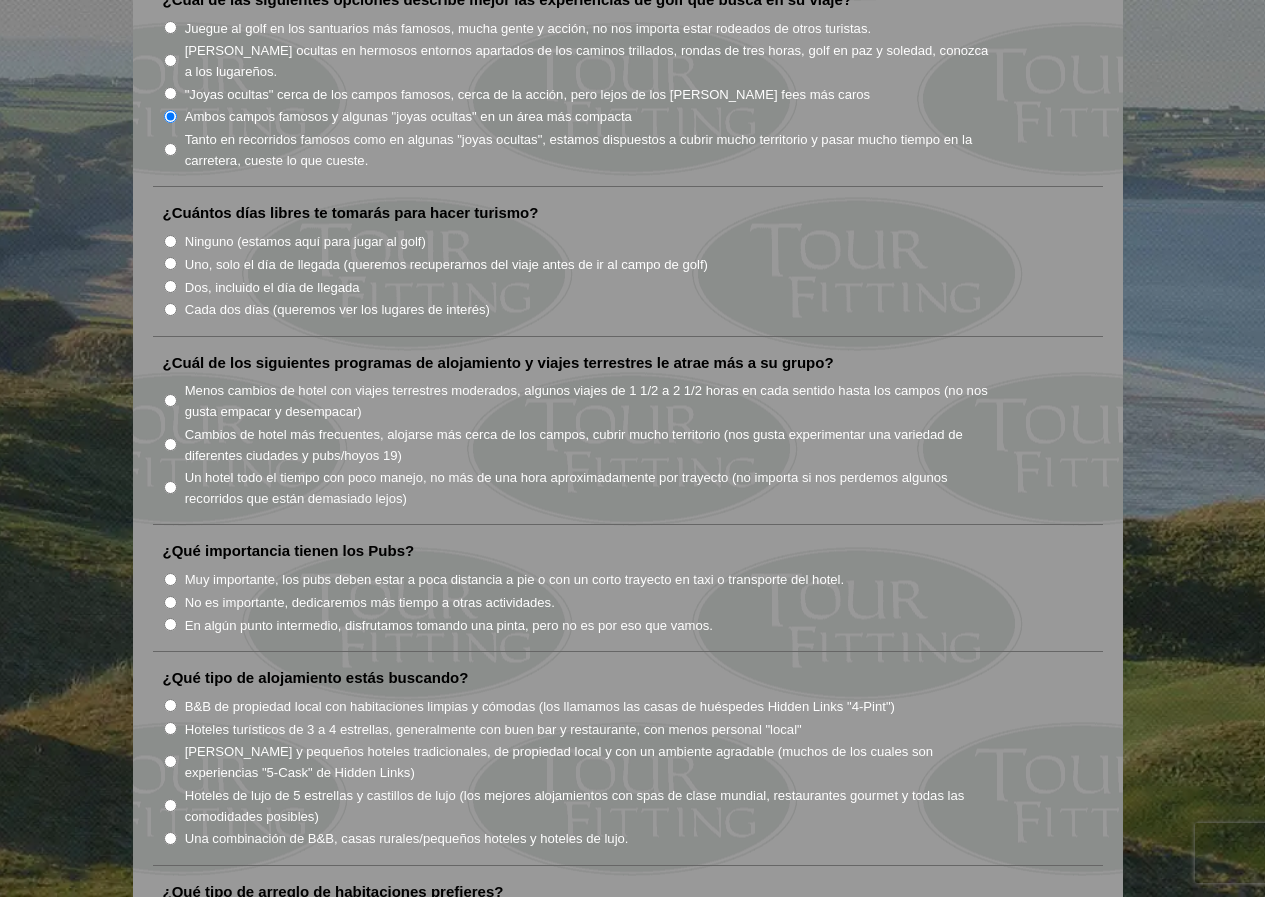 click on "Uno, solo el día de llegada (queremos recuperarnos del viaje antes de ir al campo de golf)" at bounding box center [446, 263] 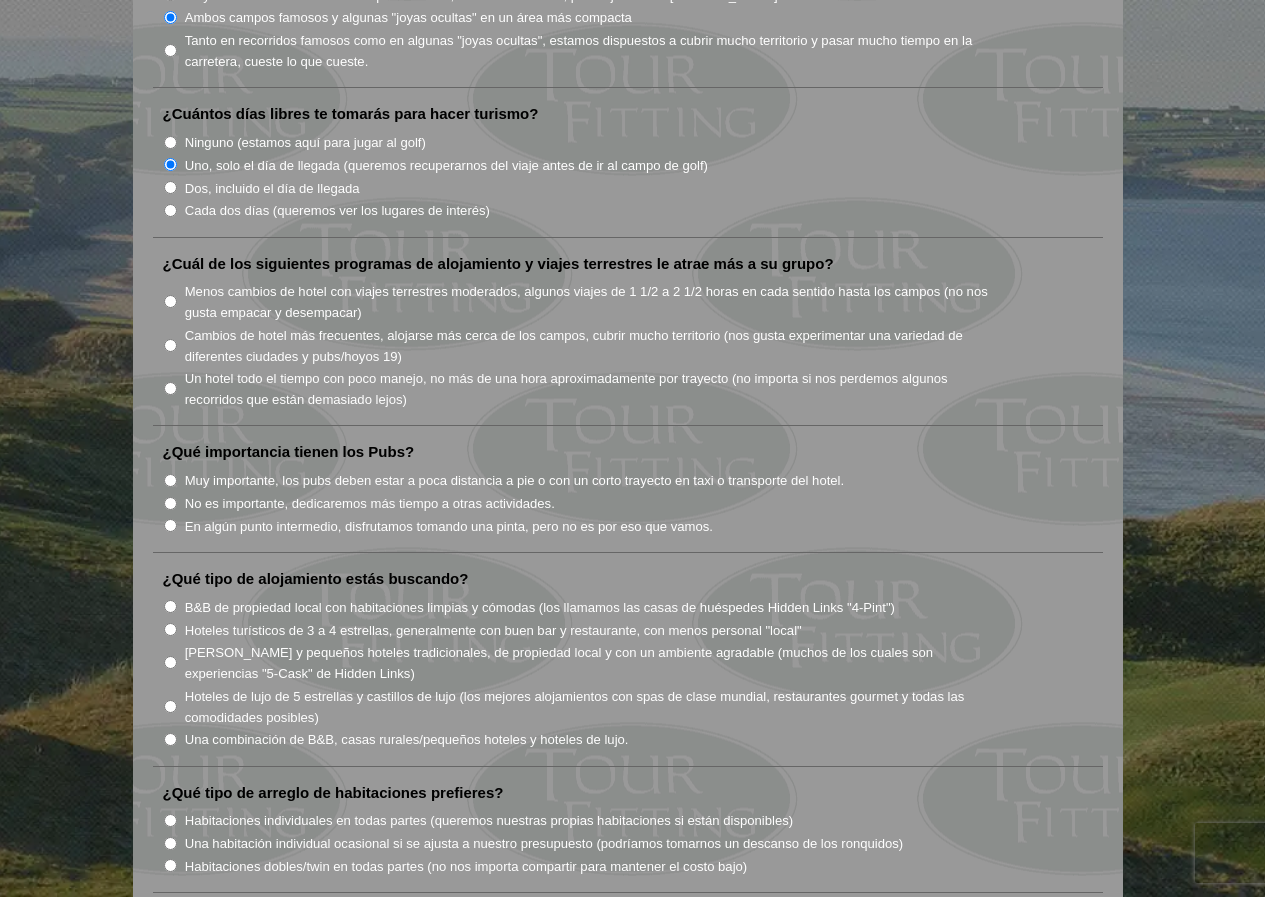 scroll, scrollTop: 1300, scrollLeft: 0, axis: vertical 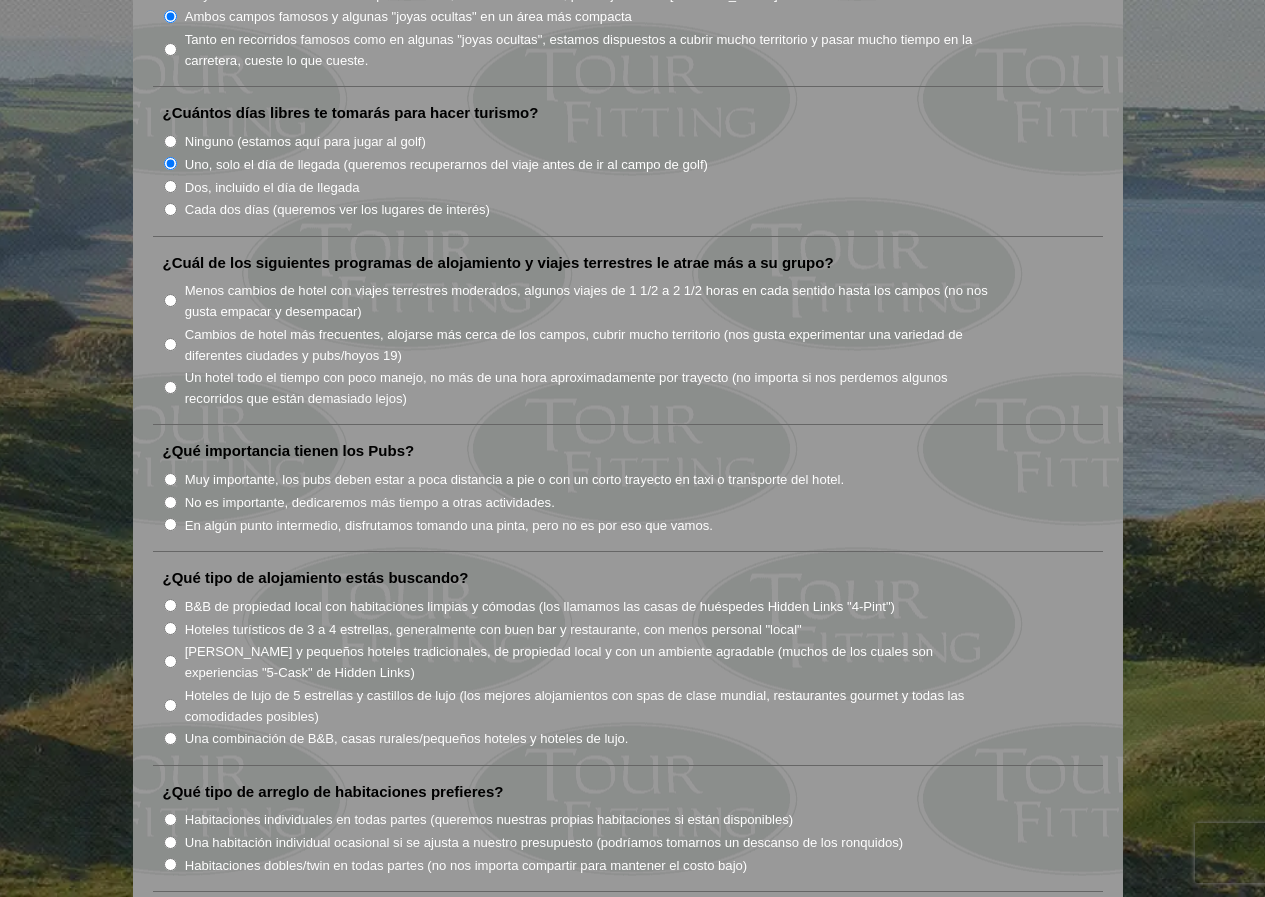click on "Cambios de hotel más frecuentes, alojarse más cerca de los campos, cubrir mucho territorio (nos gusta experimentar una variedad de diferentes ciudades y pubs/hoyos 19)" at bounding box center (587, 344) 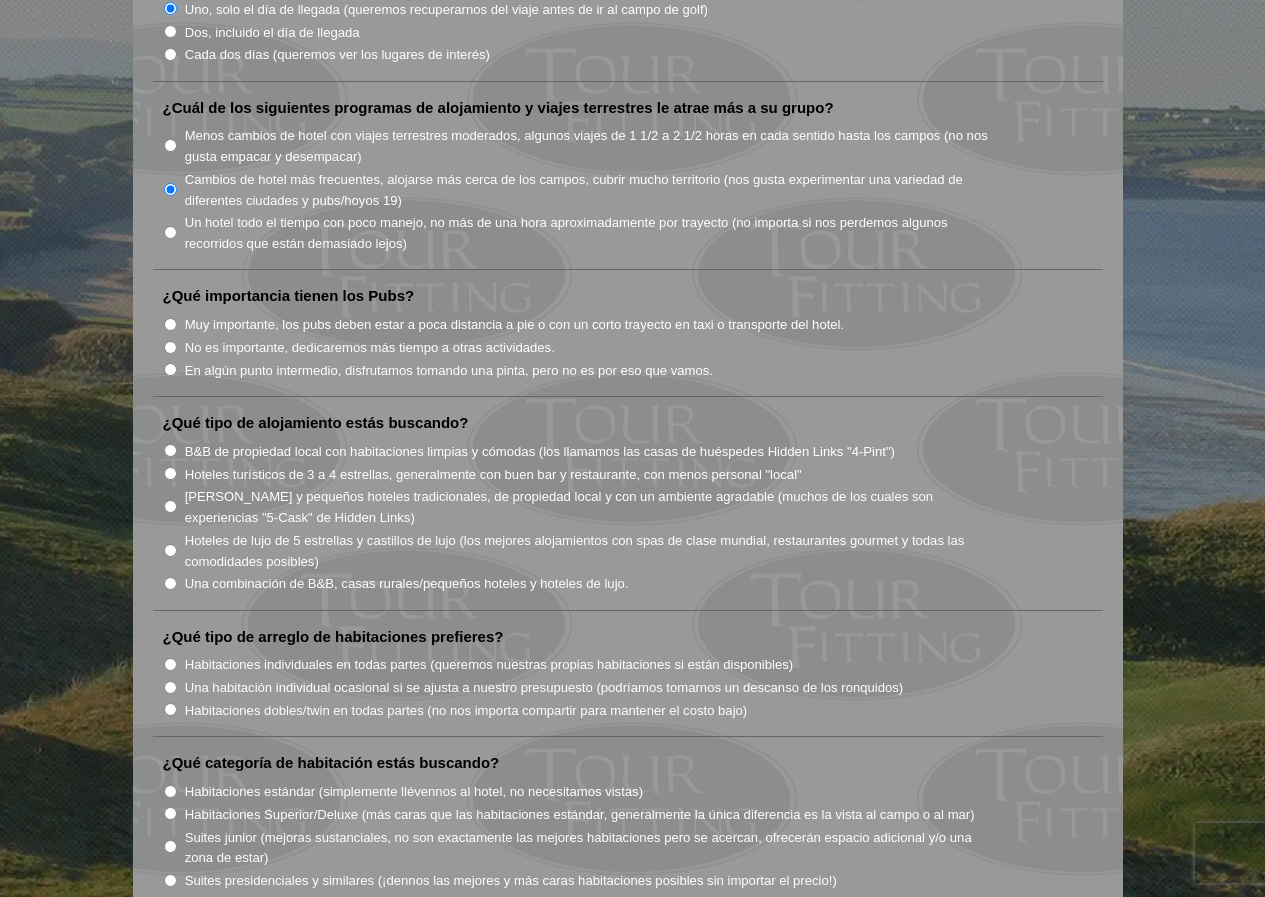 scroll, scrollTop: 1500, scrollLeft: 0, axis: vertical 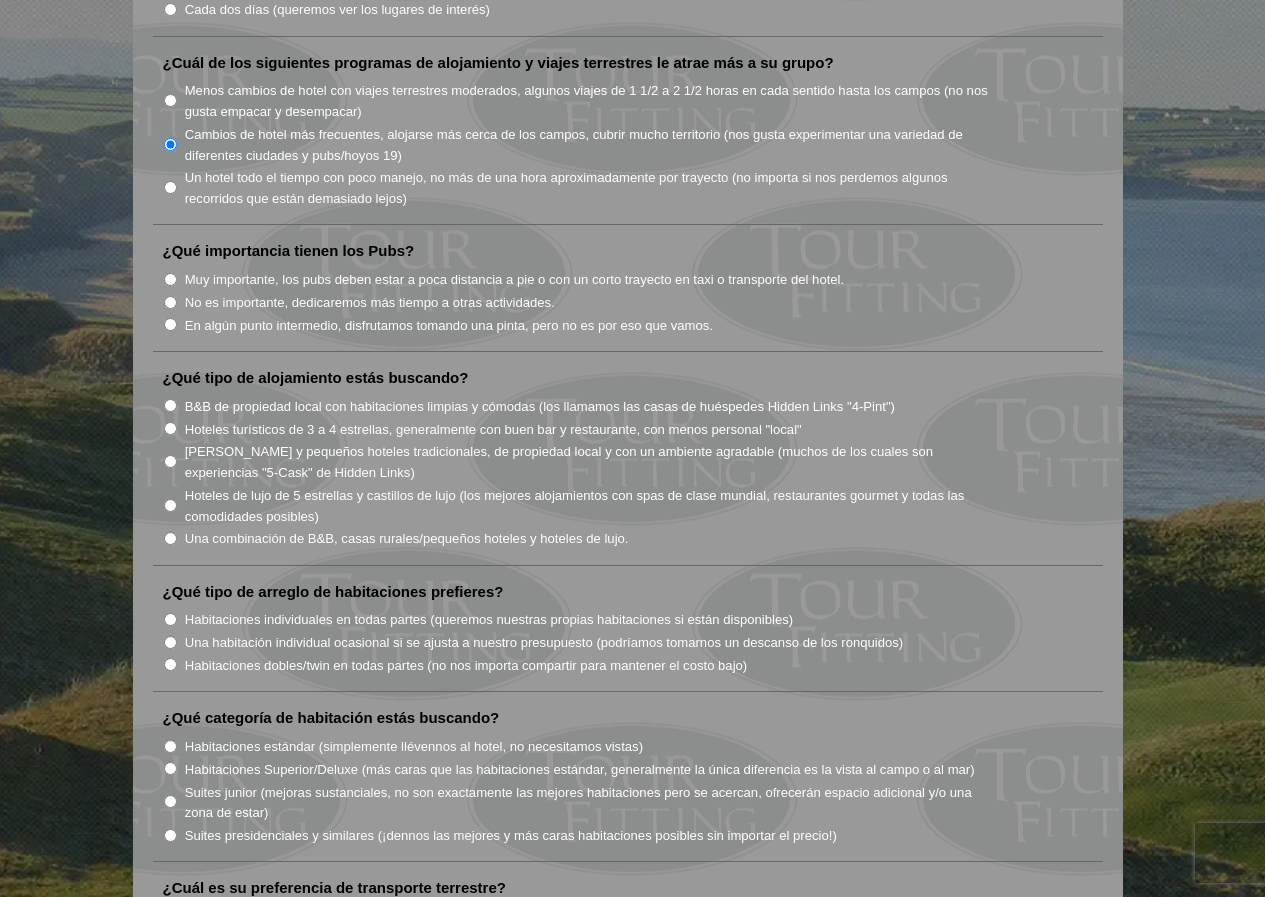 click on "No es importante, dedicaremos más tiempo a otras actividades." at bounding box center (370, 302) 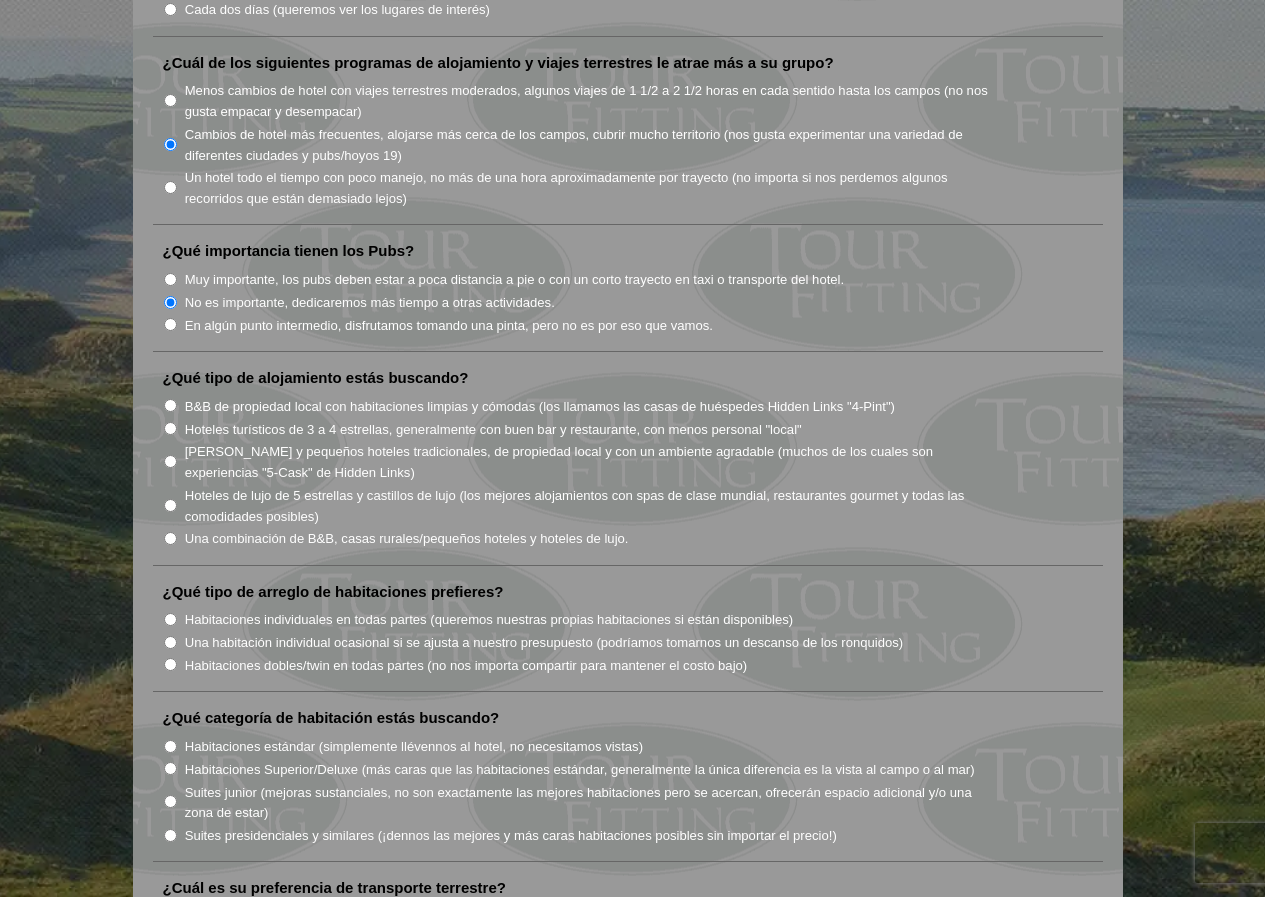 click on "En algún punto intermedio, disfrutamos tomando una pinta, pero no es por eso que vamos." at bounding box center (449, 324) 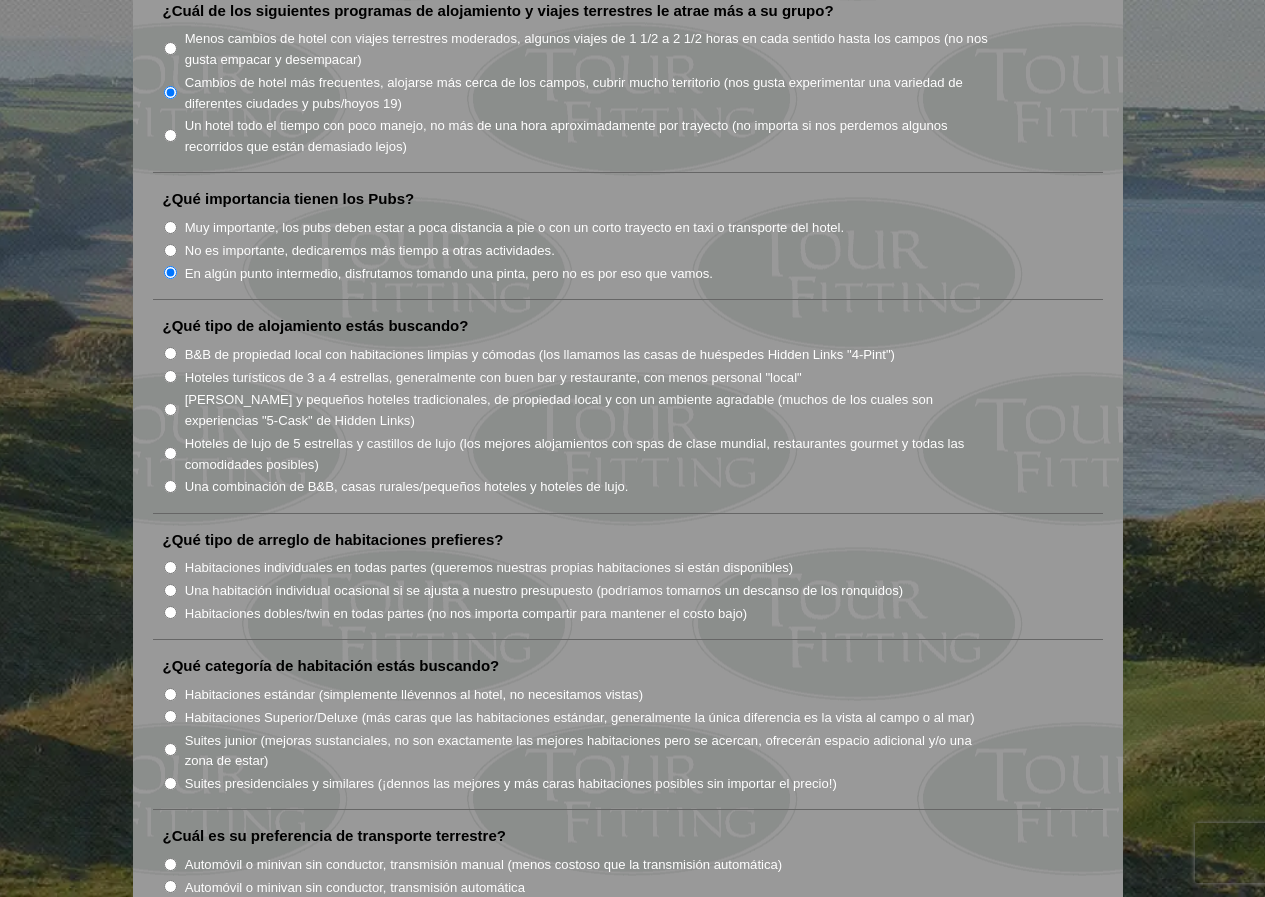 scroll, scrollTop: 1600, scrollLeft: 0, axis: vertical 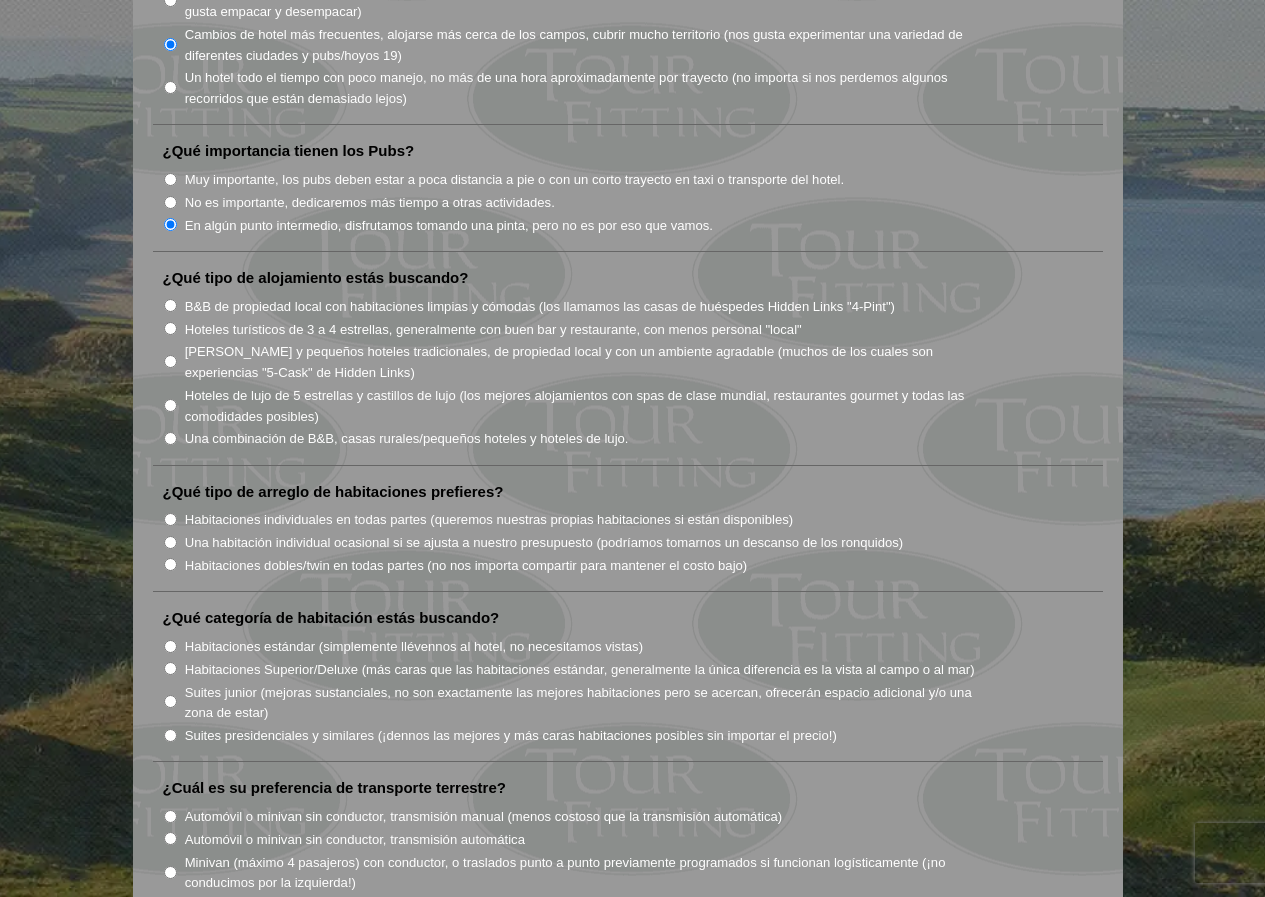 click on "Una combinación de B&B, casas rurales/pequeños hoteles y hoteles de lujo." at bounding box center (407, 438) 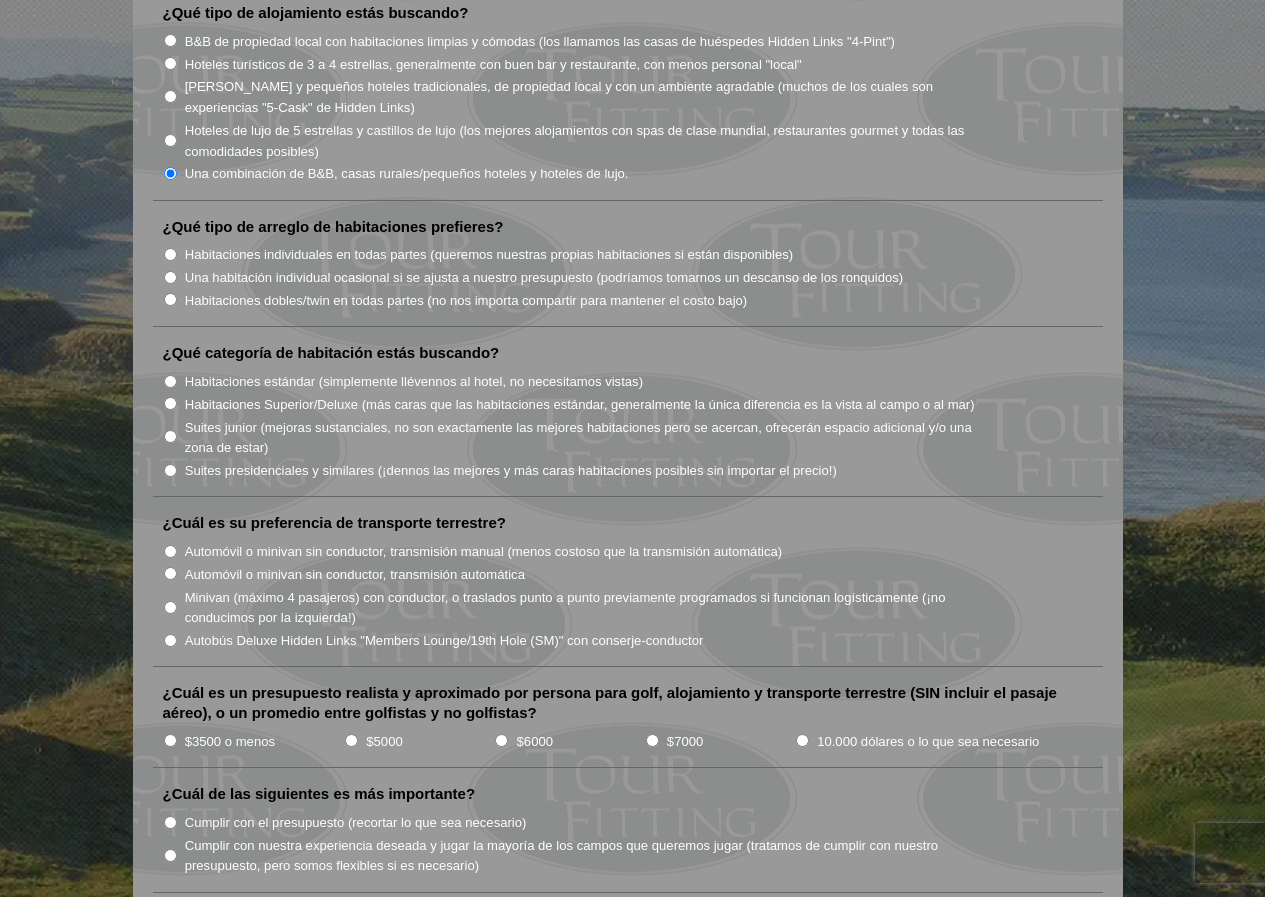 scroll, scrollTop: 1900, scrollLeft: 0, axis: vertical 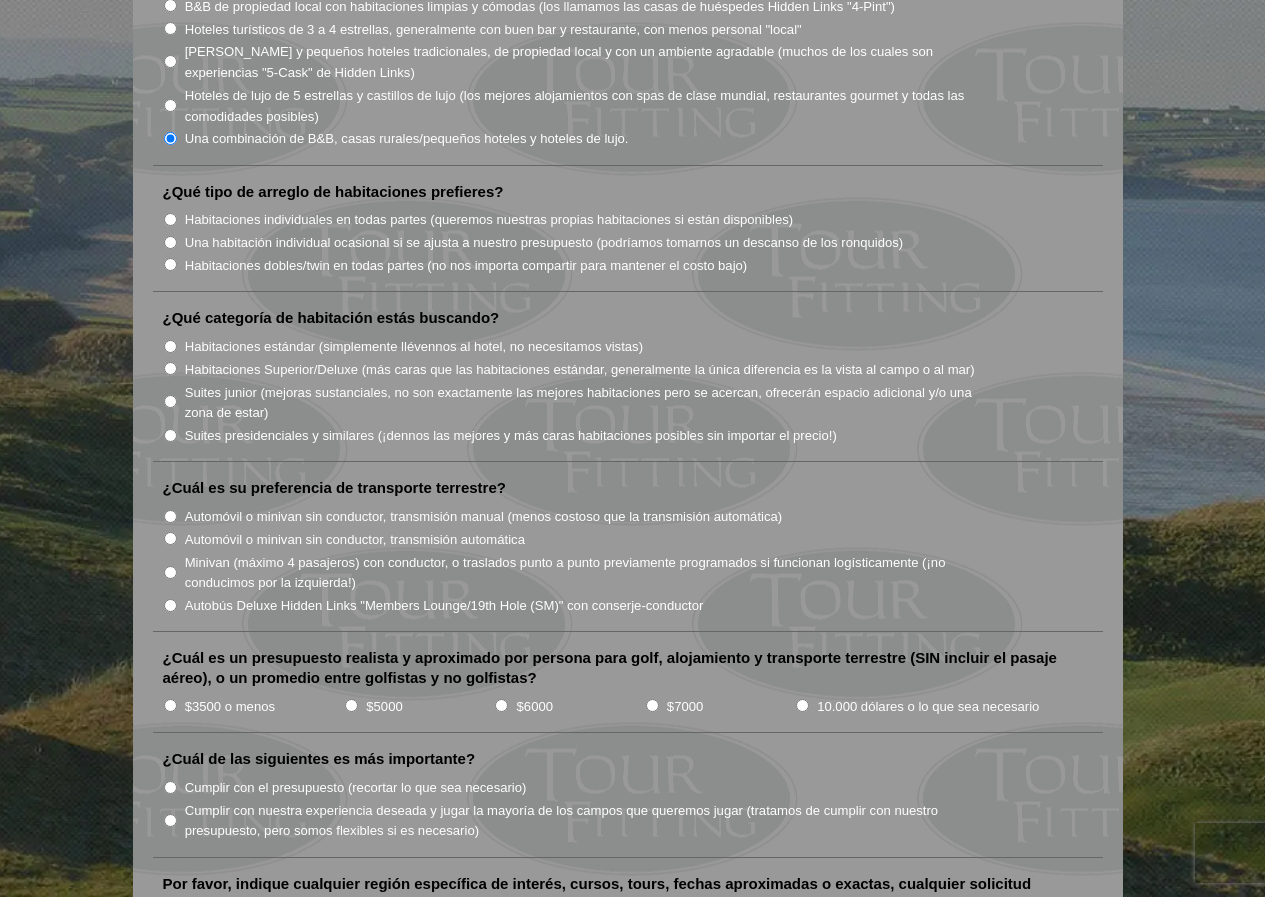 click on "Una habitación individual ocasional si se ajusta a nuestro presupuesto (podríamos tomarnos un descanso de los ronquidos)" at bounding box center [544, 242] 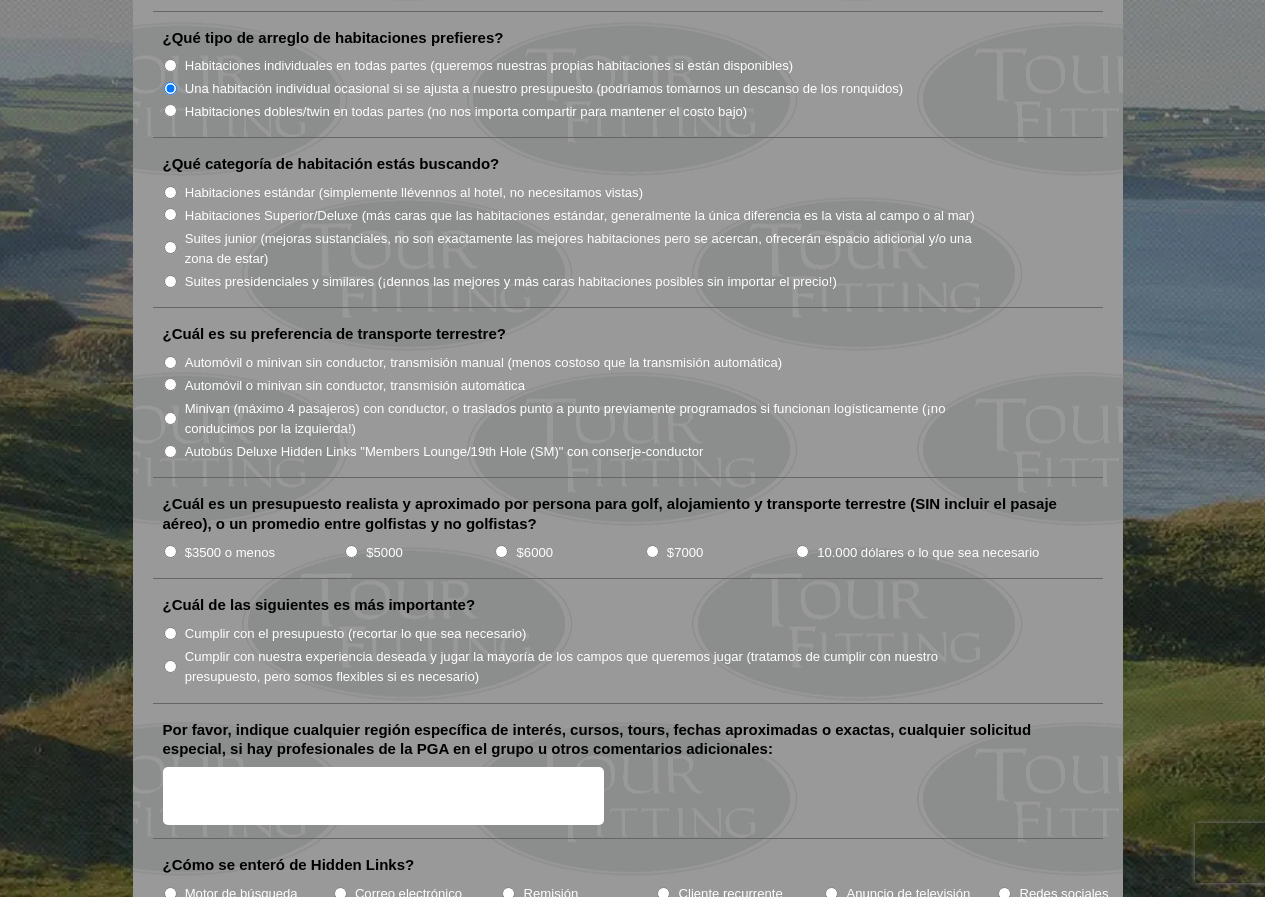 scroll, scrollTop: 2100, scrollLeft: 0, axis: vertical 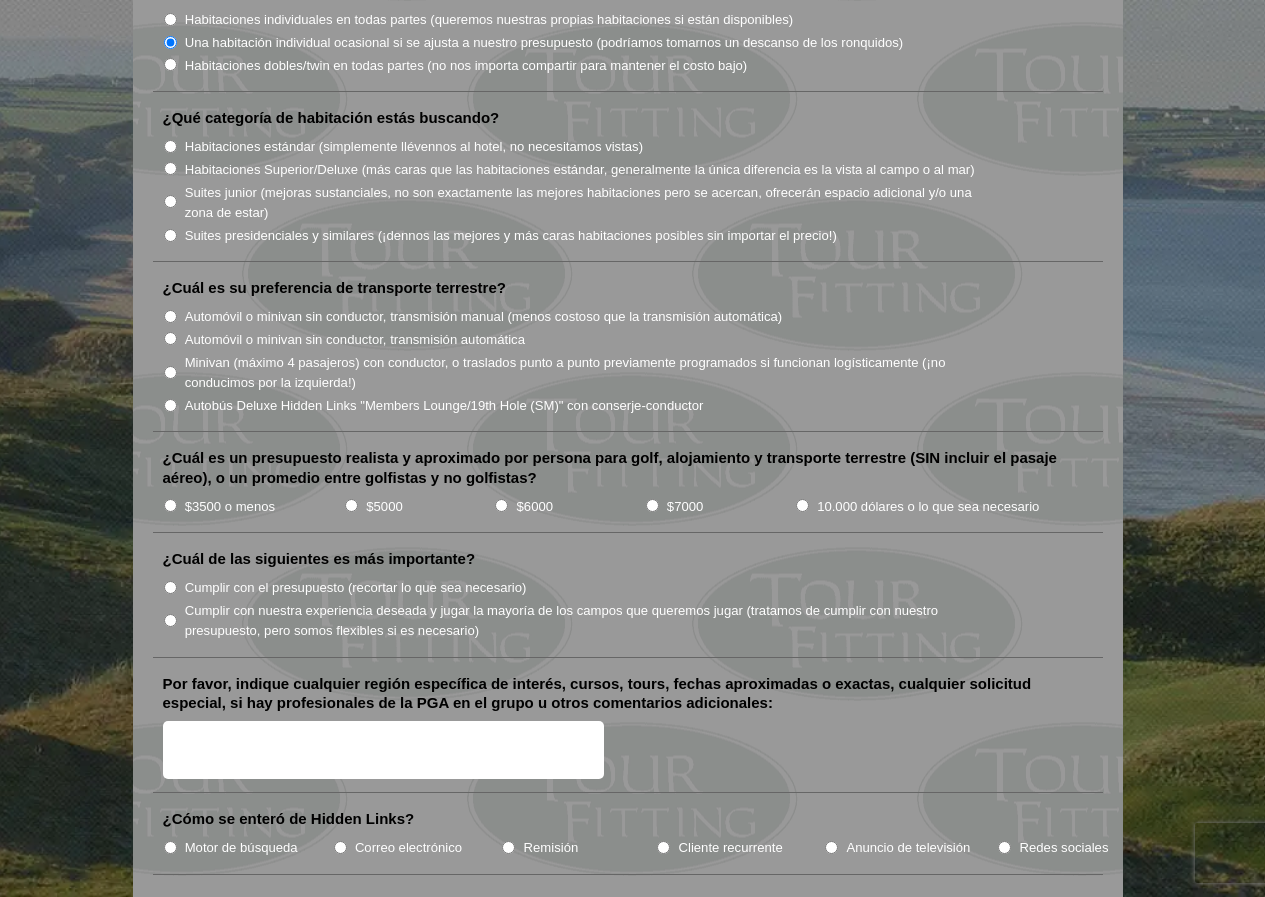 click on "Habitaciones estándar (simplemente llévennos al hotel, no necesitamos vistas)" at bounding box center [414, 146] 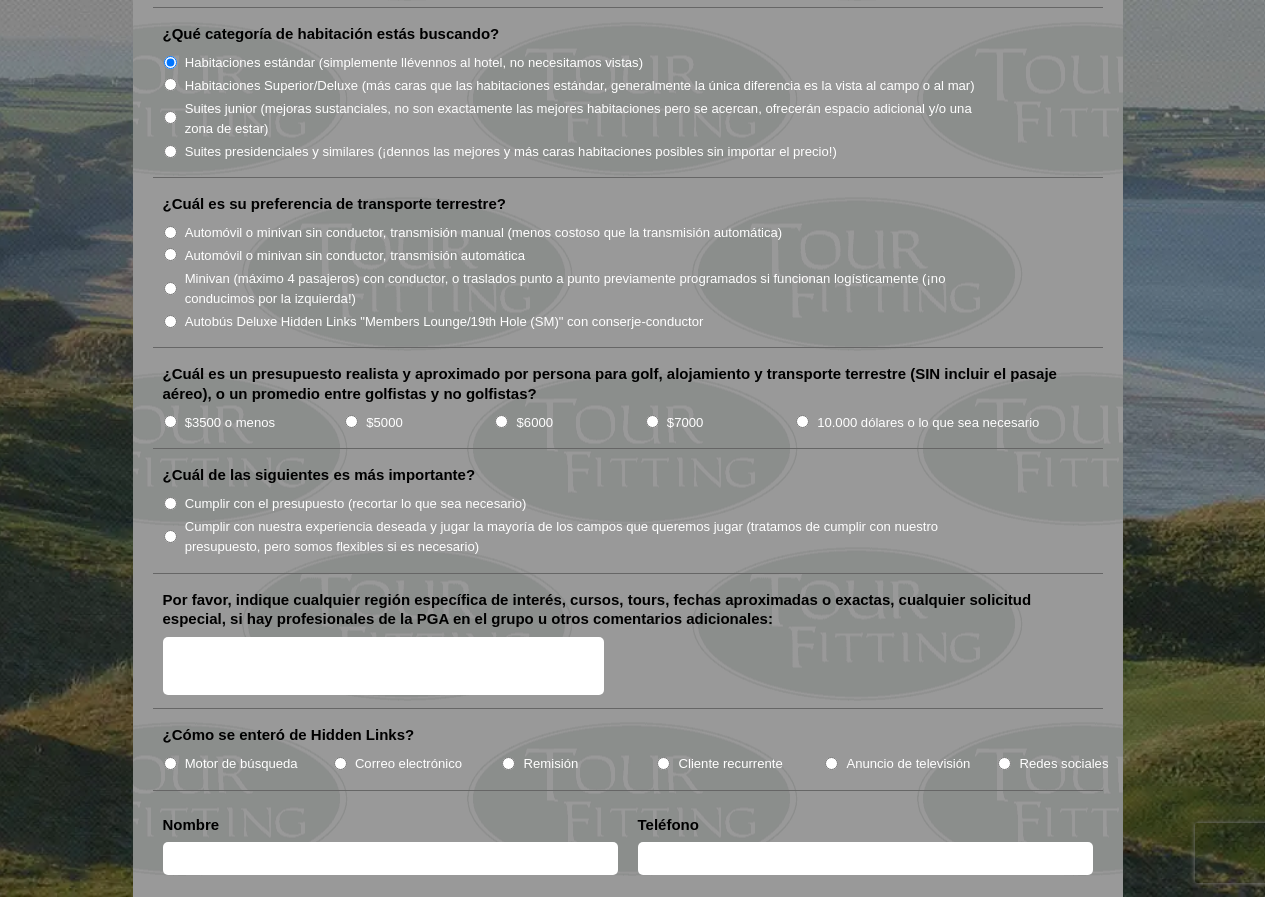scroll, scrollTop: 2300, scrollLeft: 0, axis: vertical 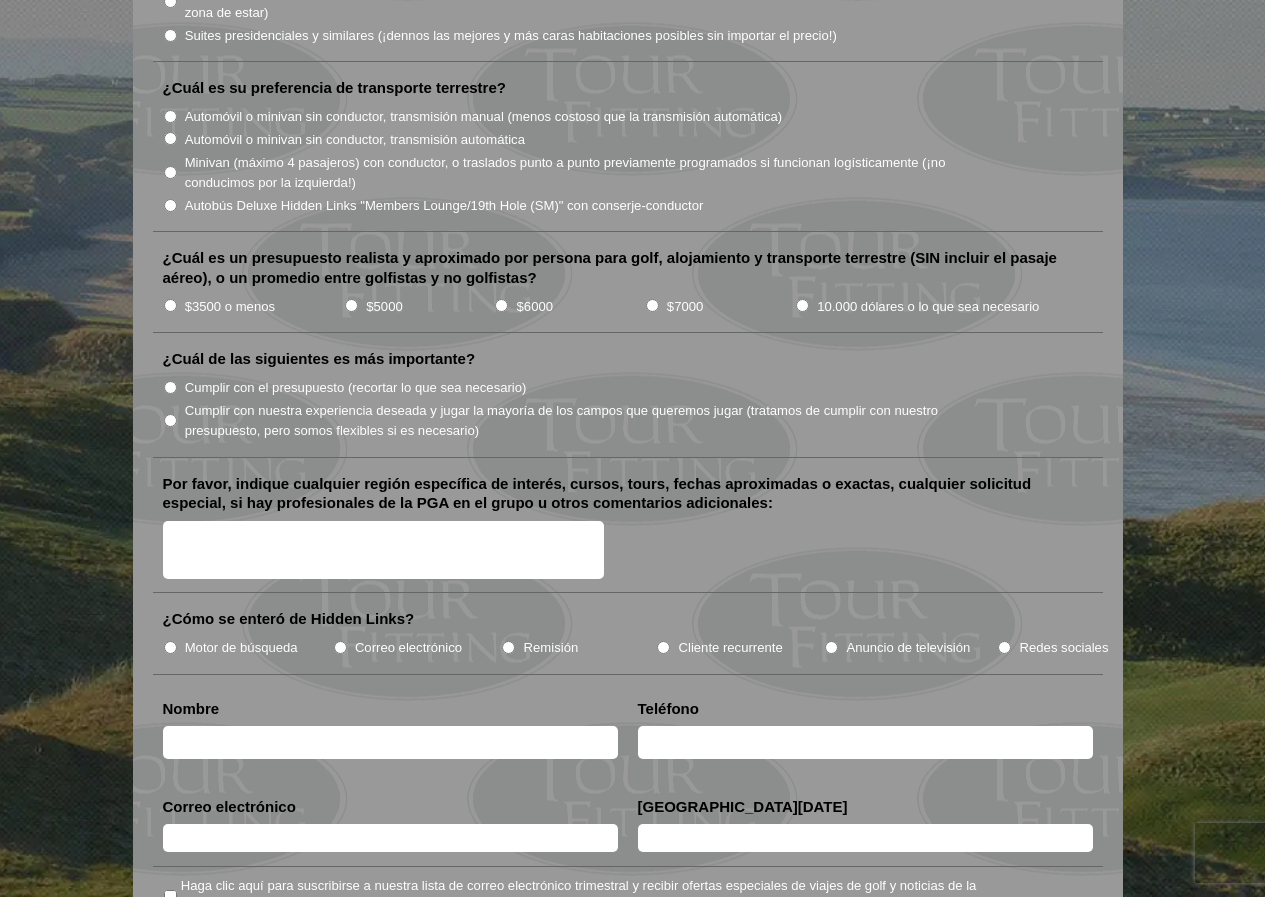 click on "Minivan (máximo 4 pasajeros) con conductor, o traslados punto a punto previamente programados si funcionan logísticamente (¡no conducimos por la izquierda!)" at bounding box center [587, 171] 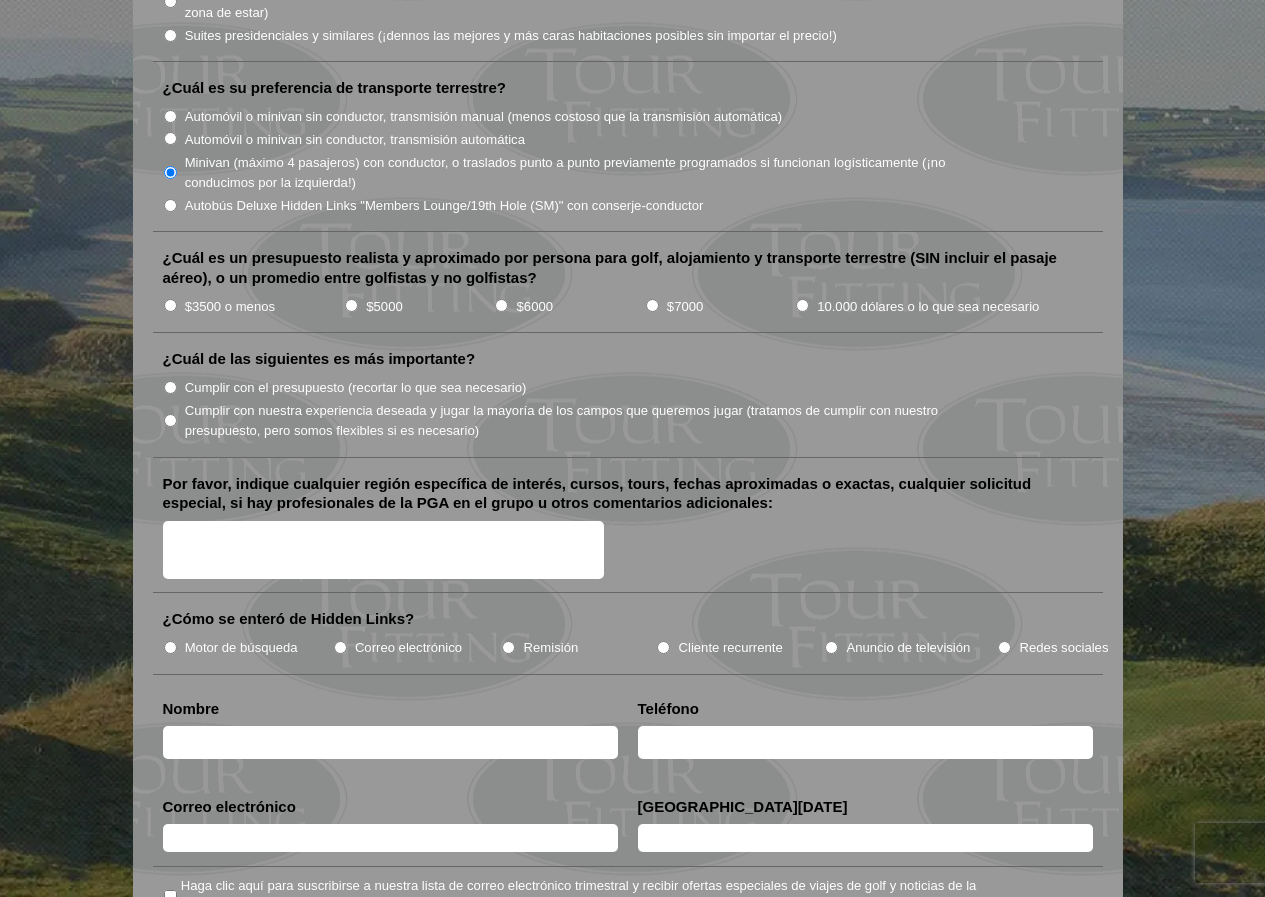 scroll, scrollTop: 2400, scrollLeft: 0, axis: vertical 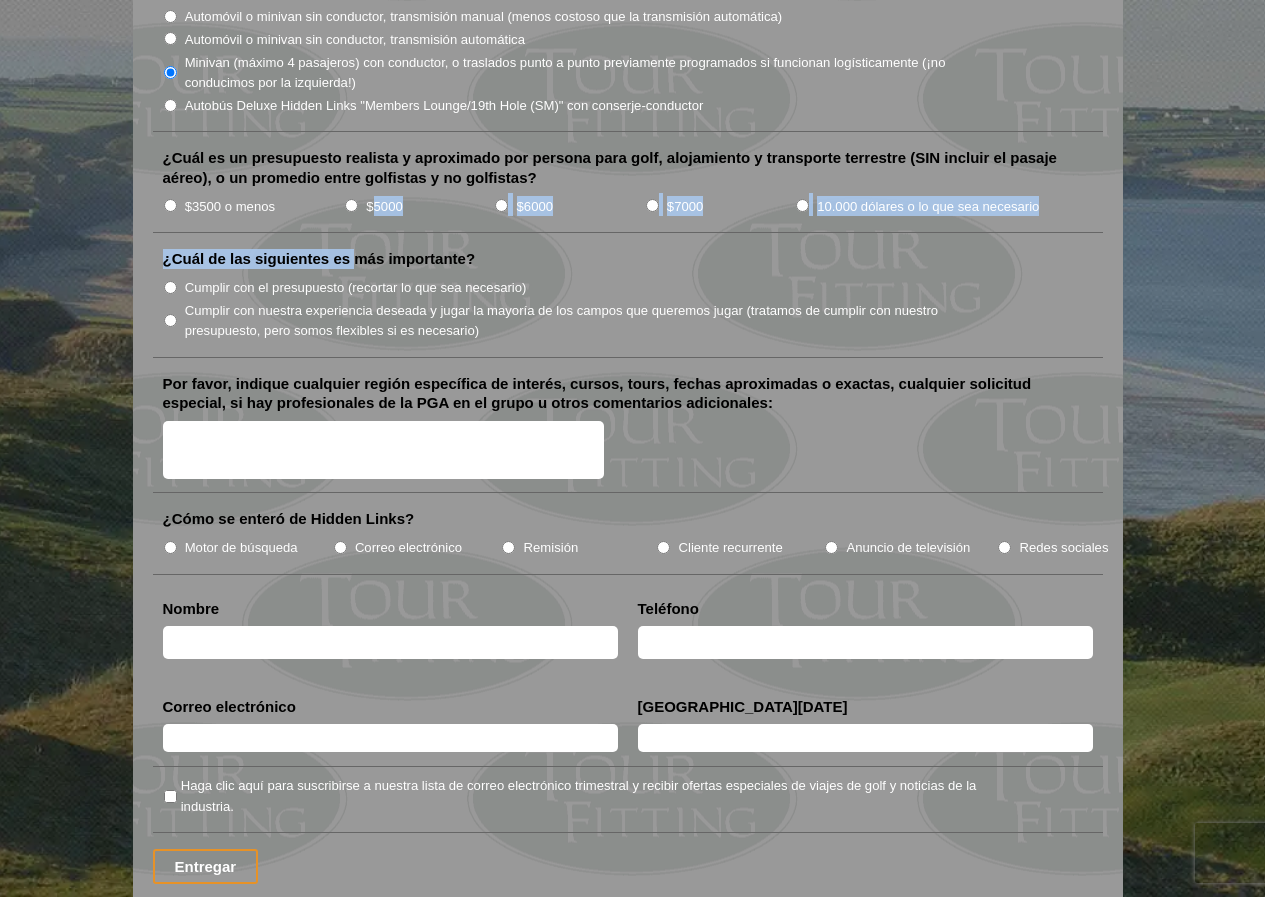 drag, startPoint x: 370, startPoint y: 163, endPoint x: 357, endPoint y: 207, distance: 45.88028 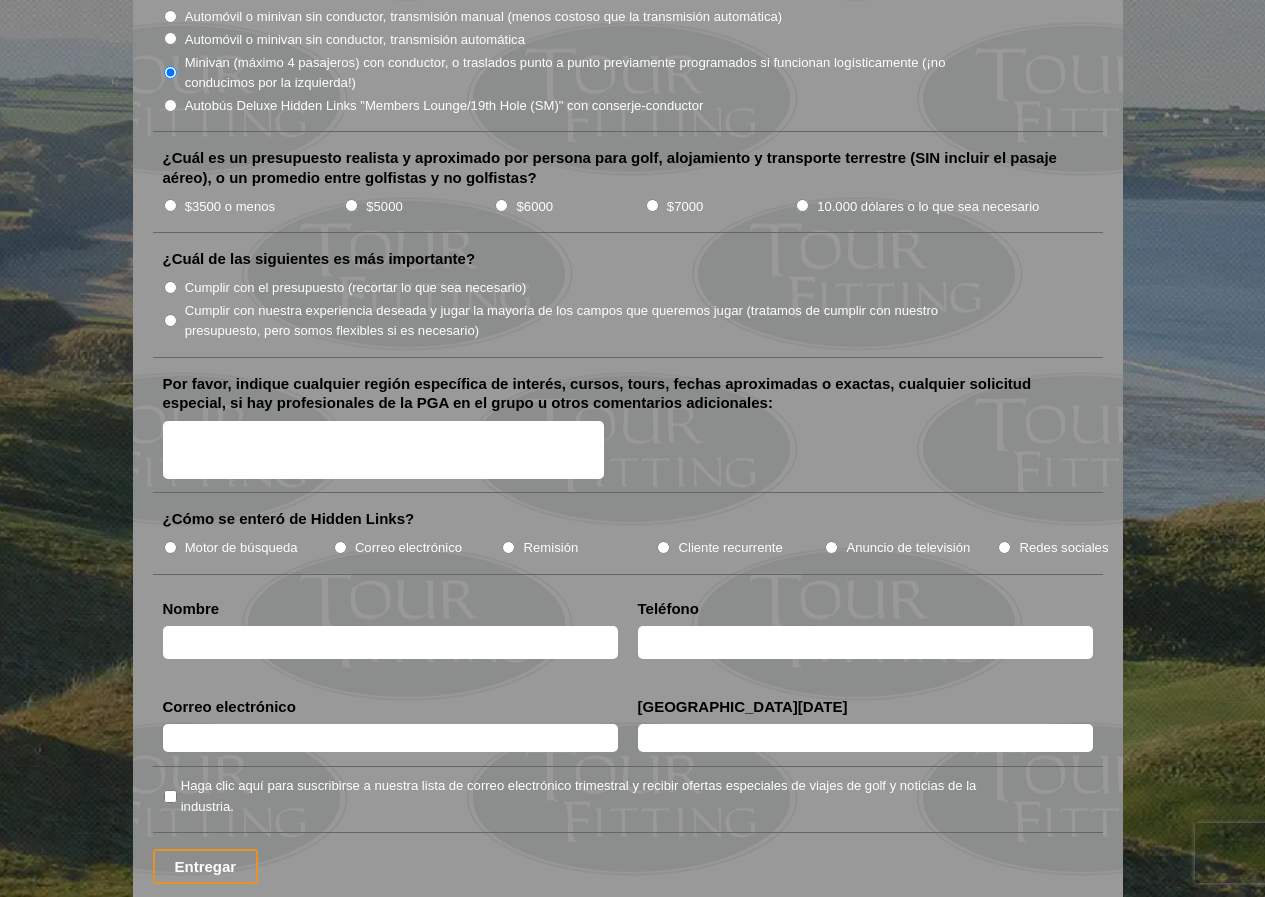 click on "¿Cuál de las siguientes es más importante?
Cumplir con el presupuesto (recortar lo que sea necesario)
Cumplir con nuestra experiencia deseada y jugar la mayoría de los campos que queremos jugar (tratamos de cumplir con nuestro presupuesto, pero somos flexibles si es necesario)" at bounding box center [628, 303] 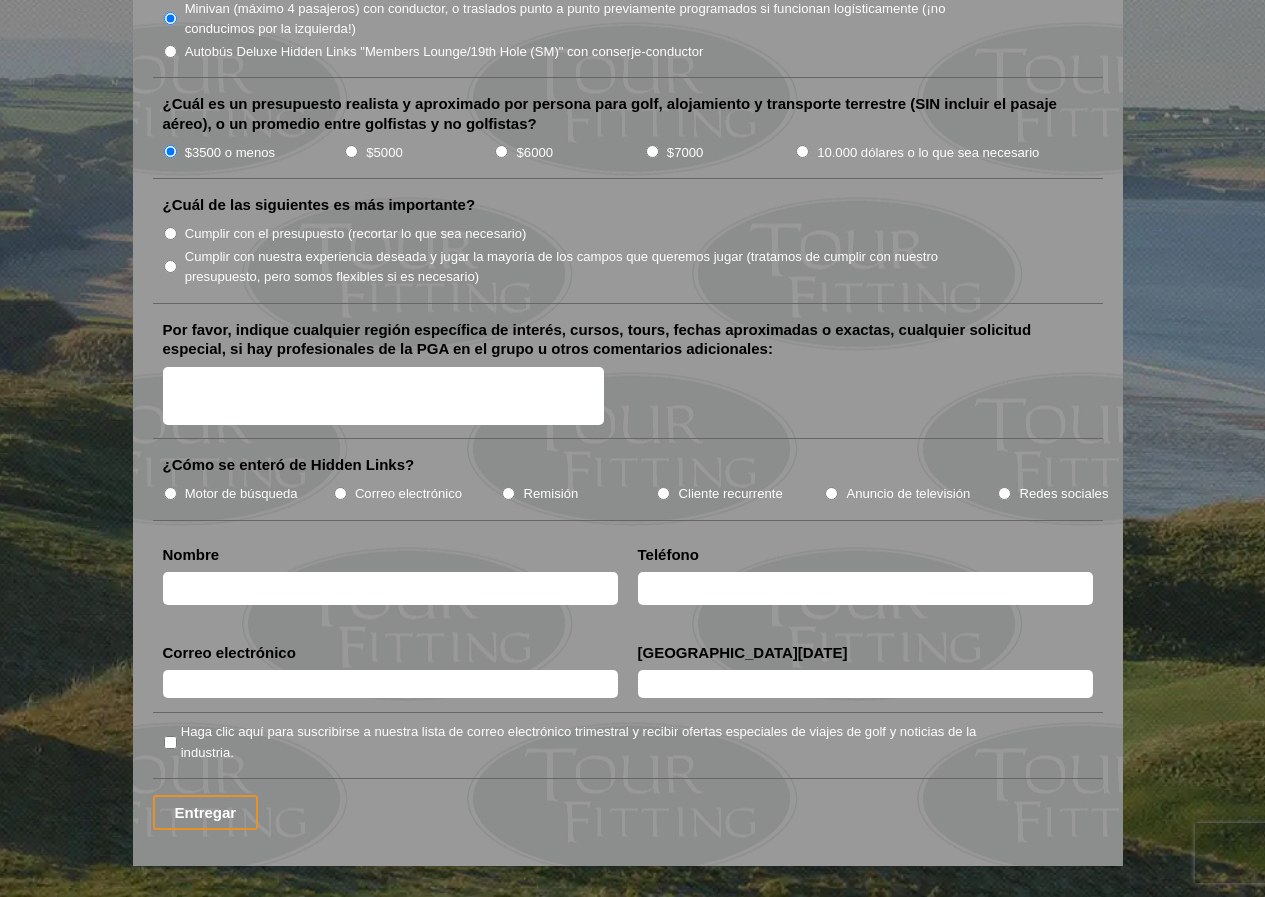 scroll, scrollTop: 2500, scrollLeft: 0, axis: vertical 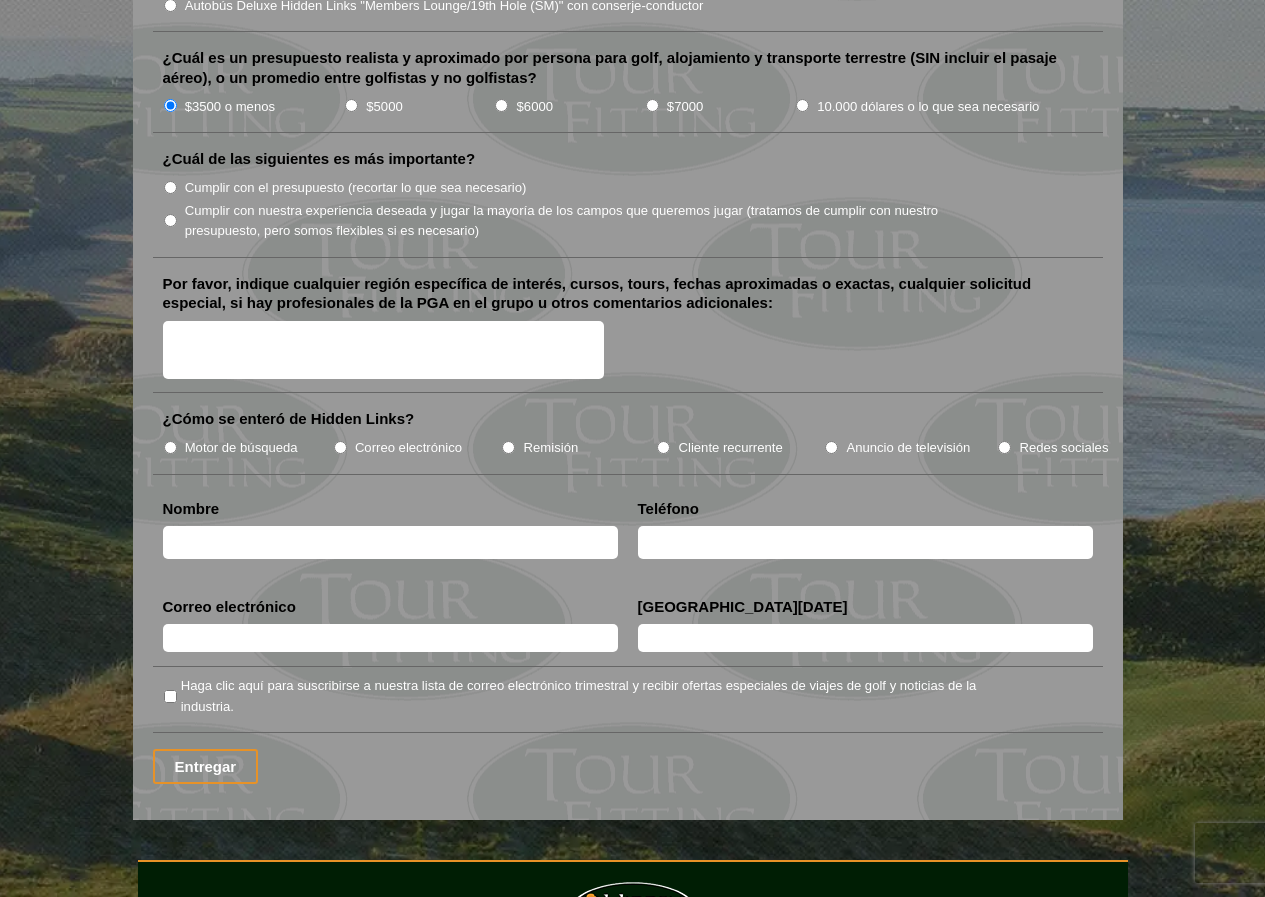 click on "Cumplir con el presupuesto (recortar lo que sea necesario)" at bounding box center [356, 187] 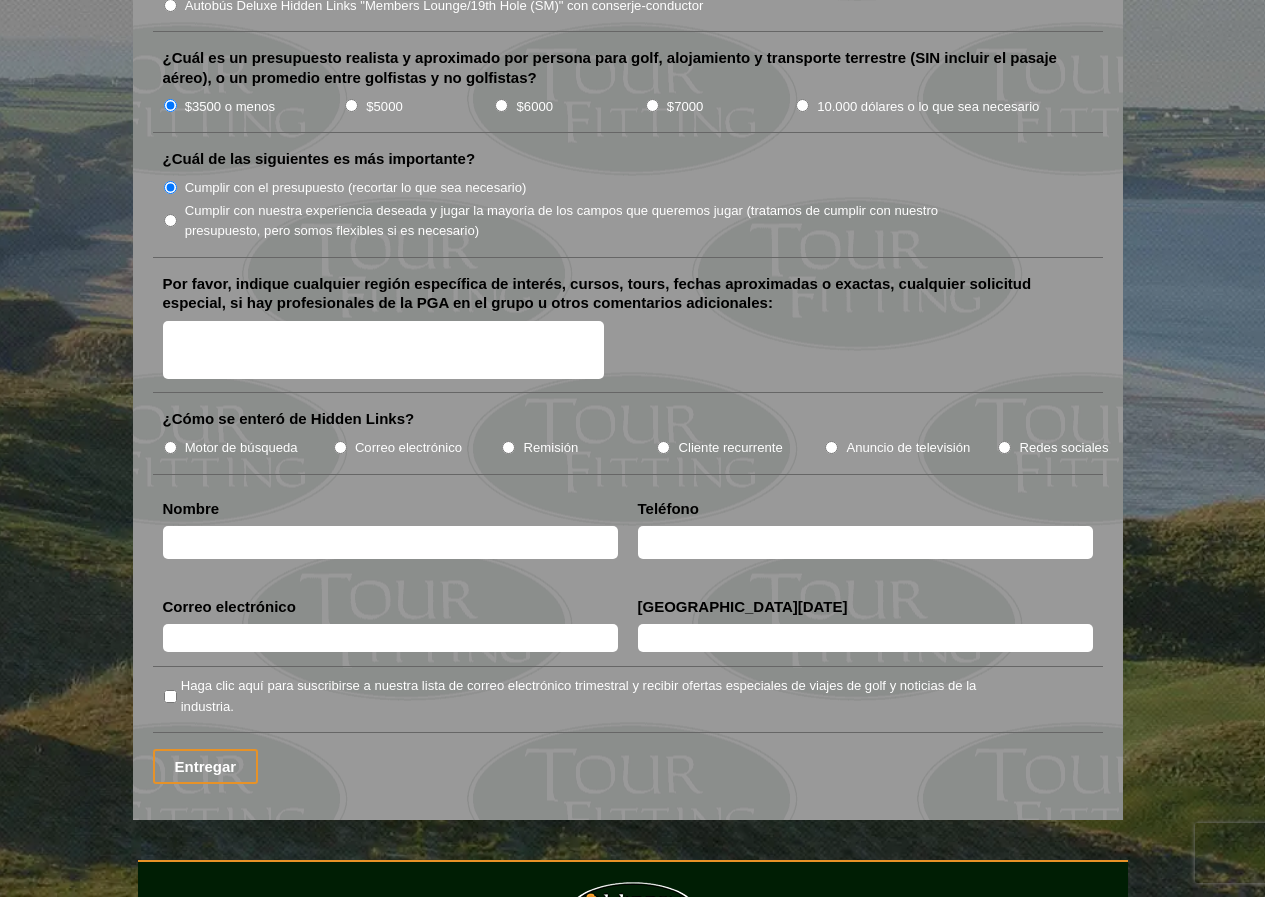 click on "Por favor, indique cualquier región específica de interés, cursos, tours, fechas aproximadas o exactas, cualquier solicitud especial, si hay profesionales de la PGA en el grupo u otros comentarios adicionales:" at bounding box center [384, 350] 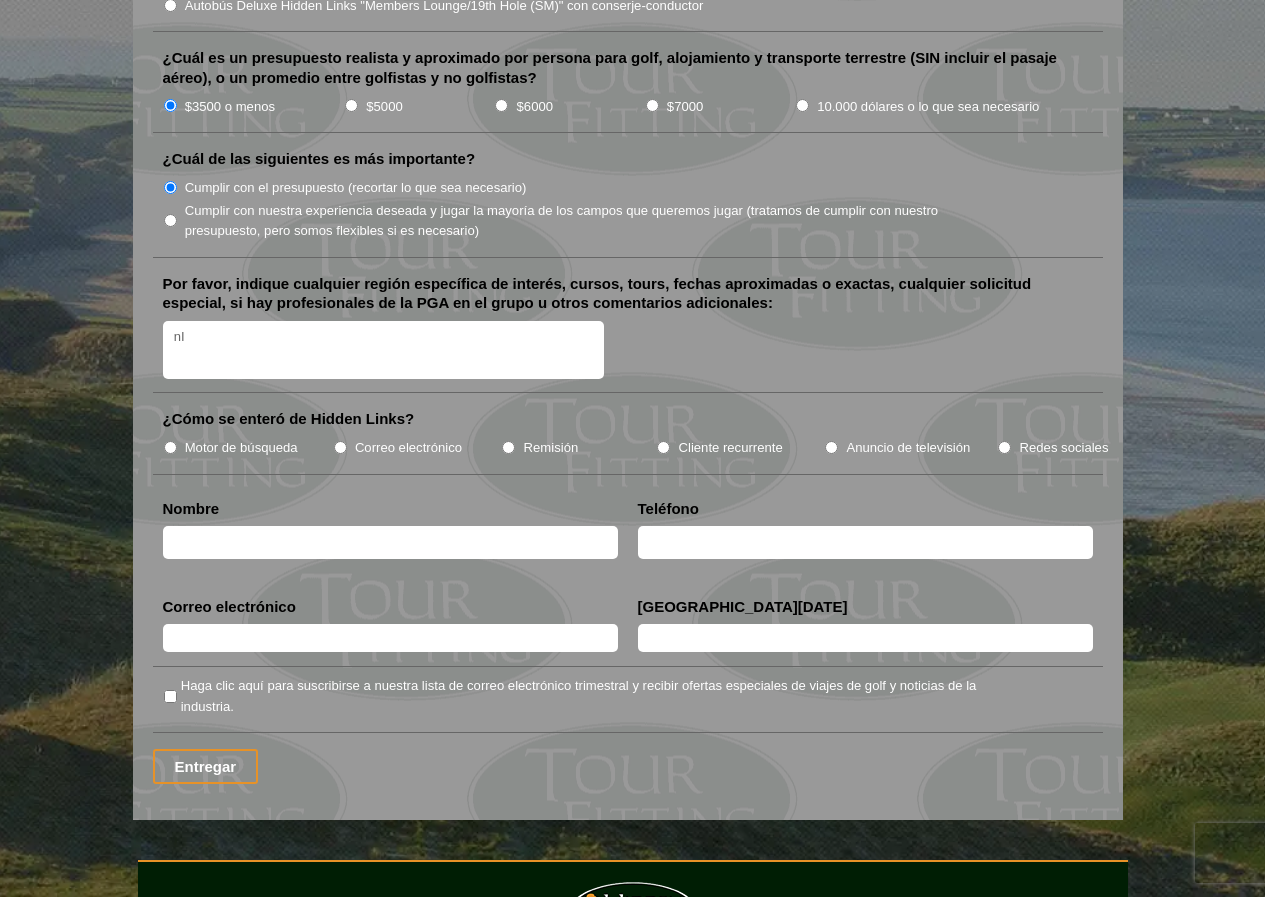 type on "n" 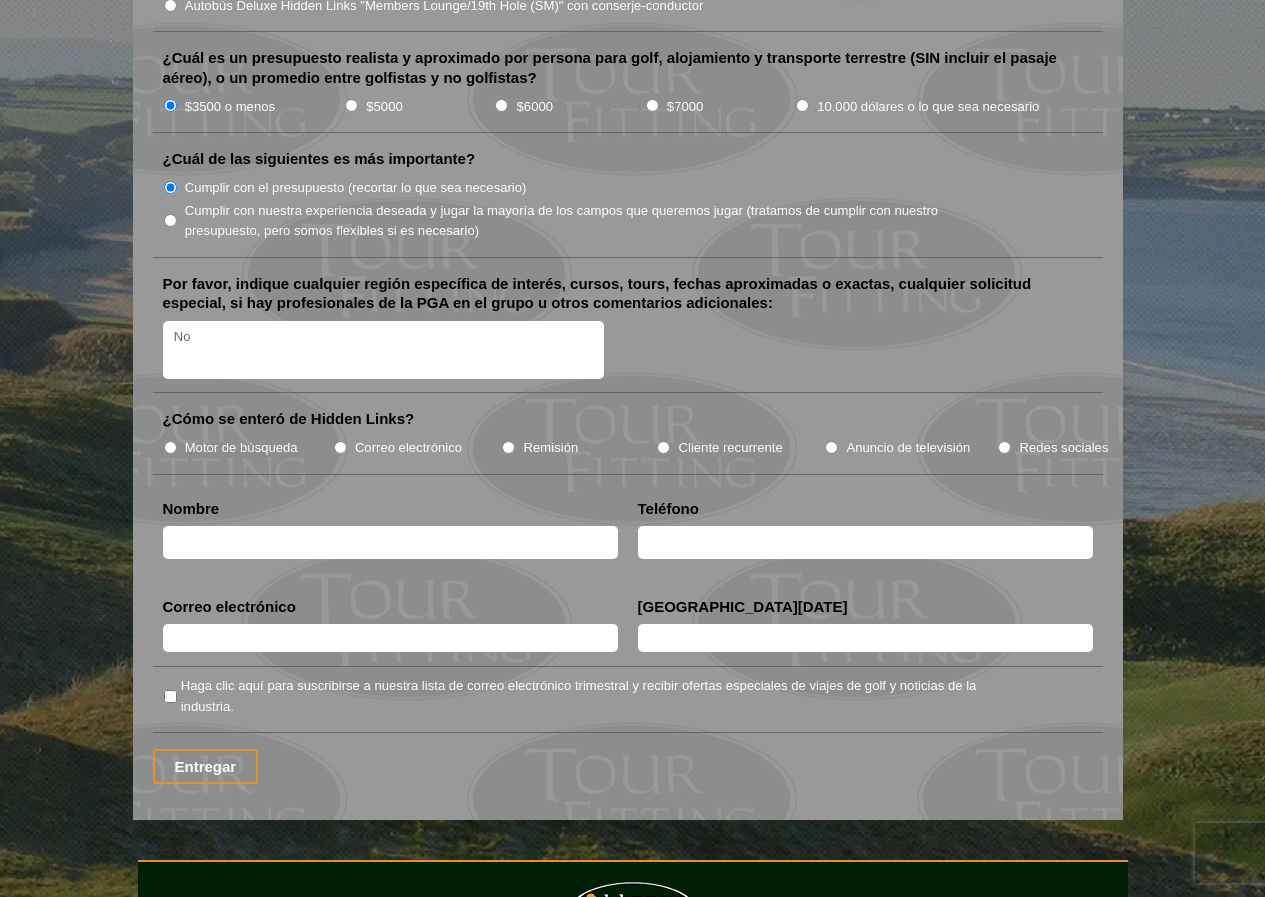 type on "N" 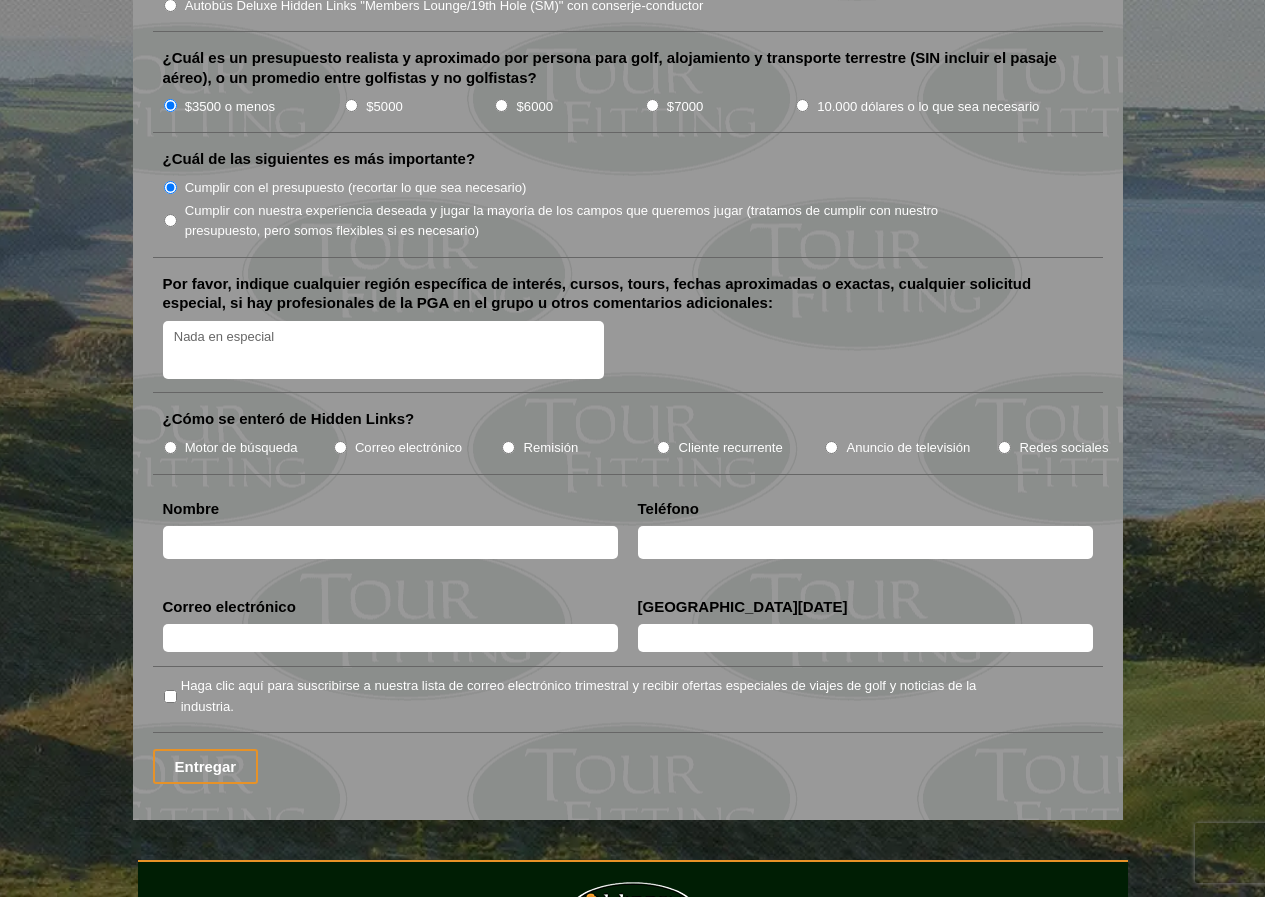type on "Nada en especial" 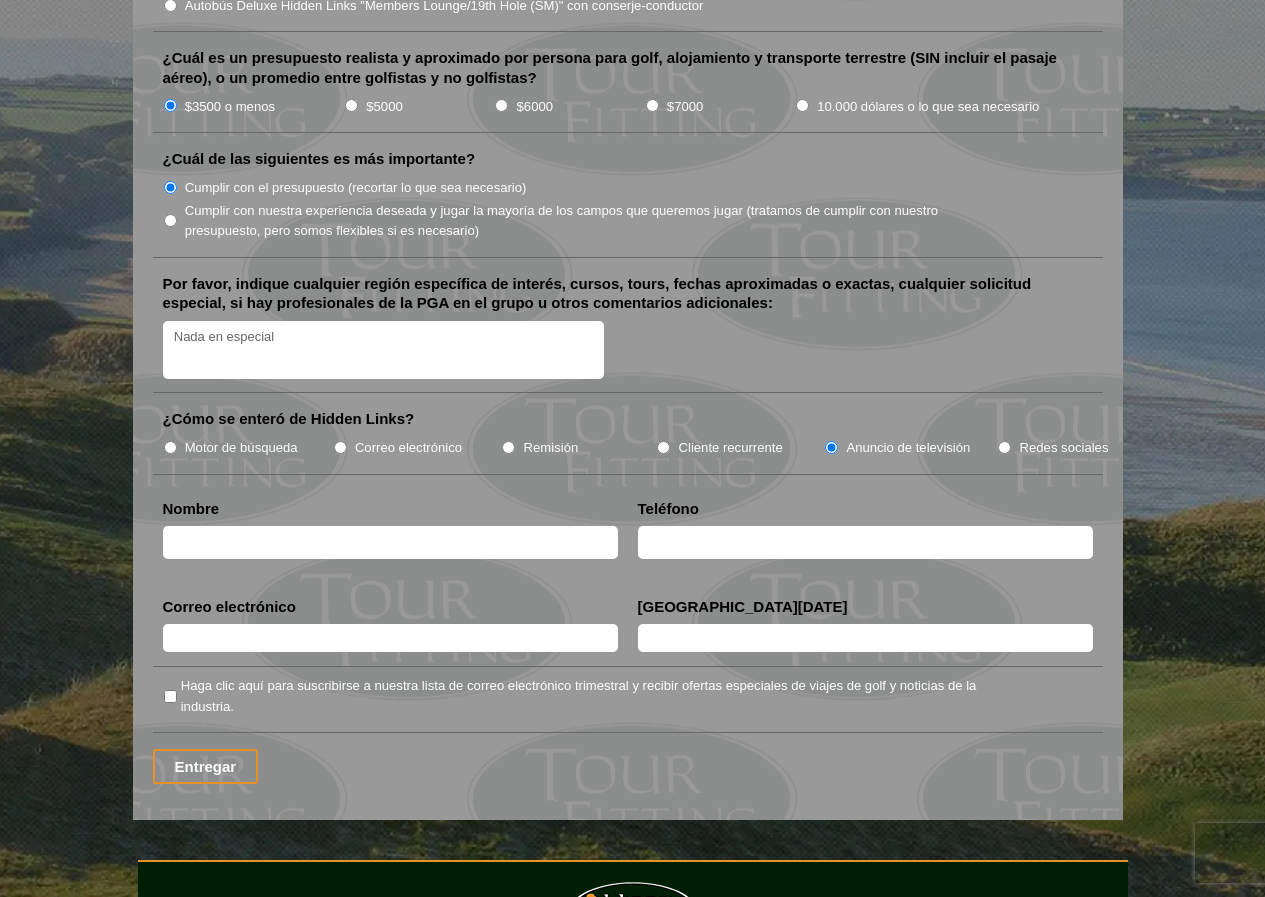 click at bounding box center [390, 542] 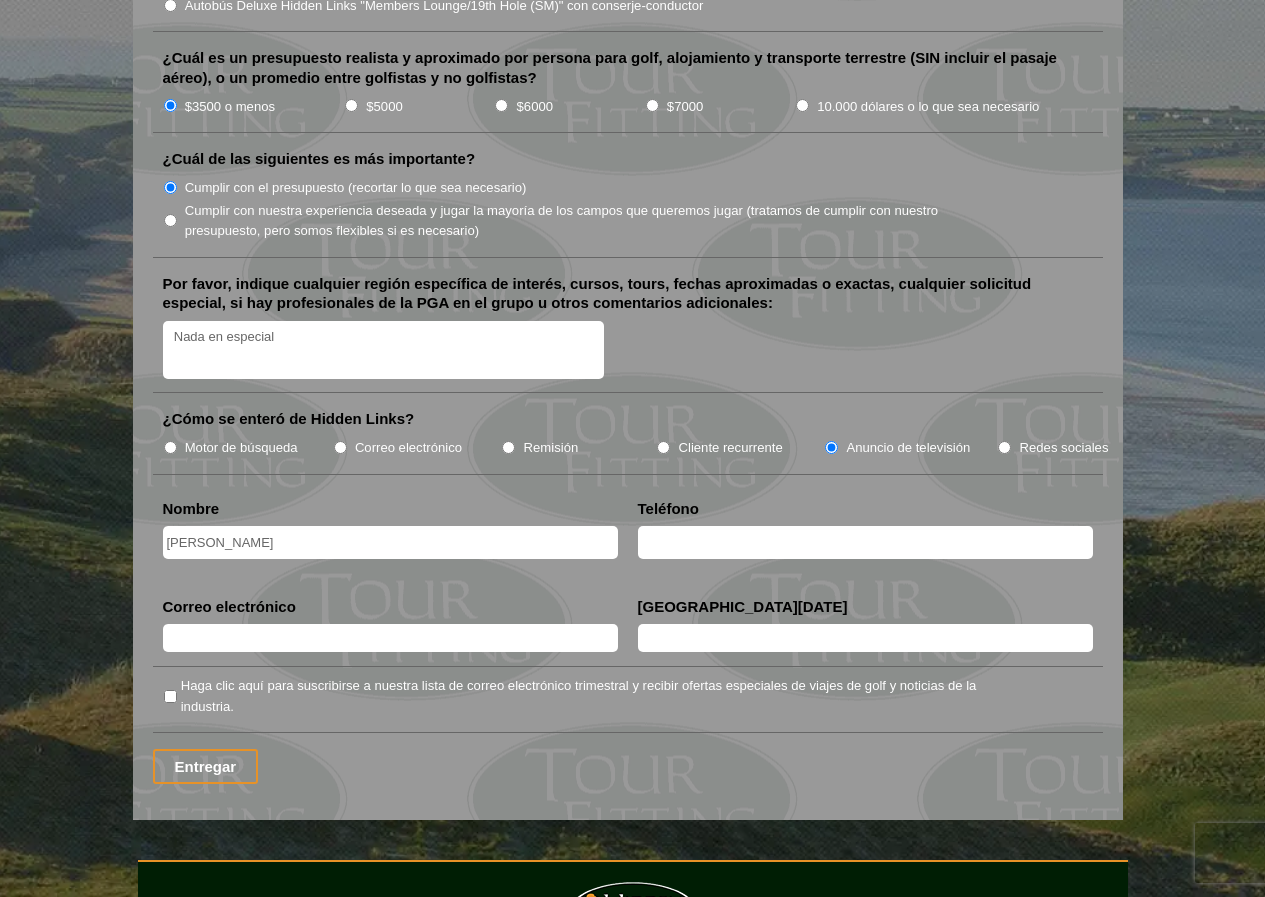 type on "Patricio Galvan Duque" 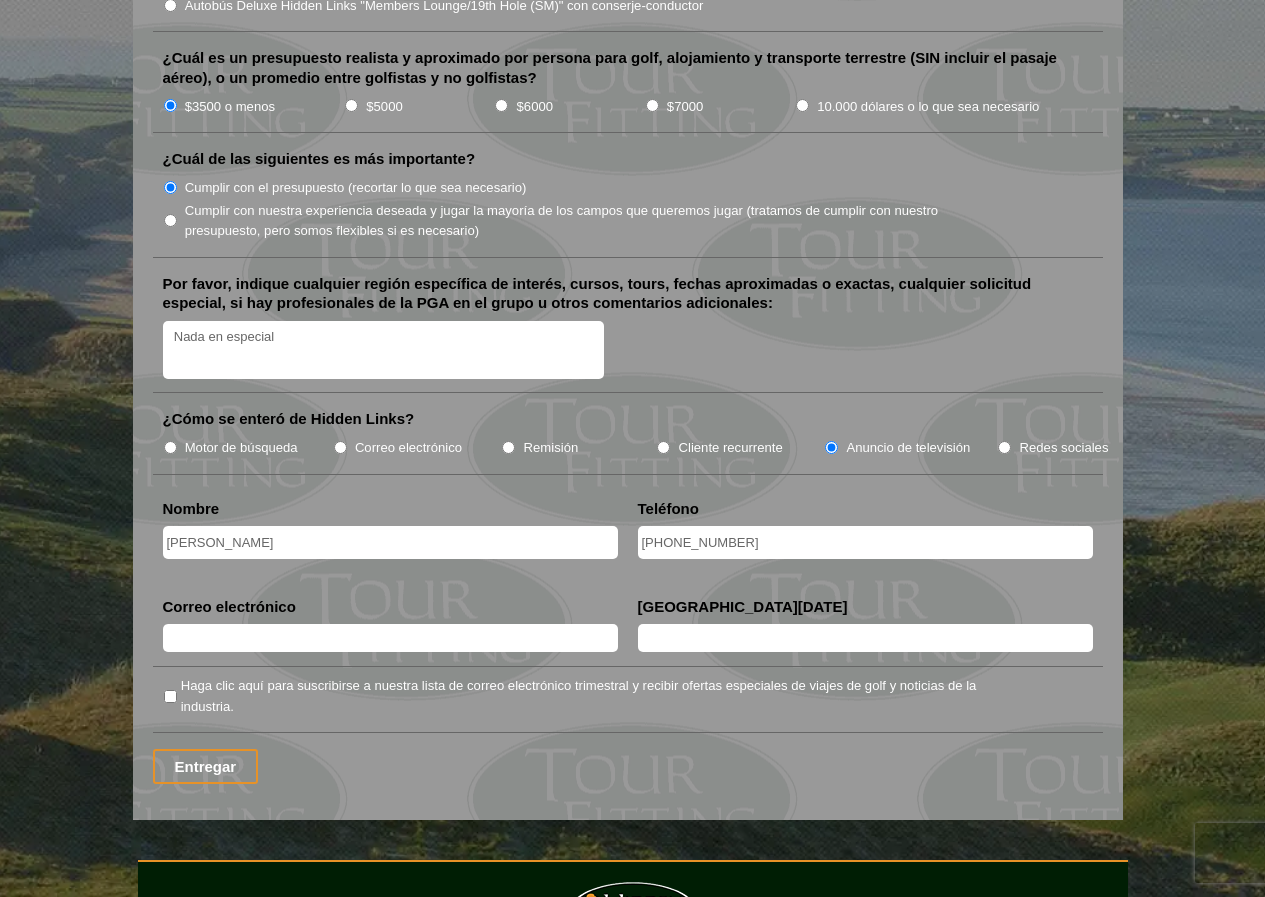 type on "+5255678543" 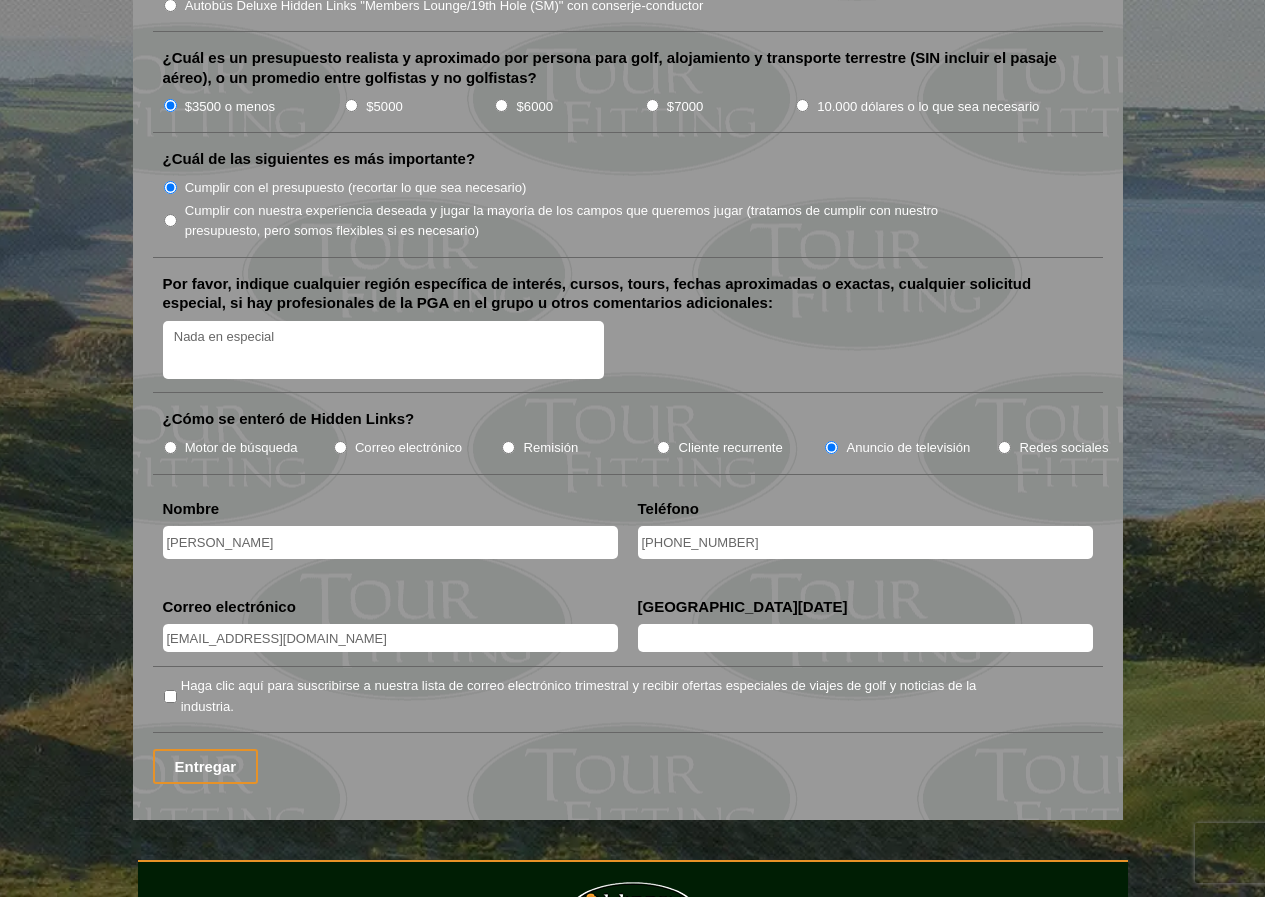 type on "flyboipgd@gmail.com" 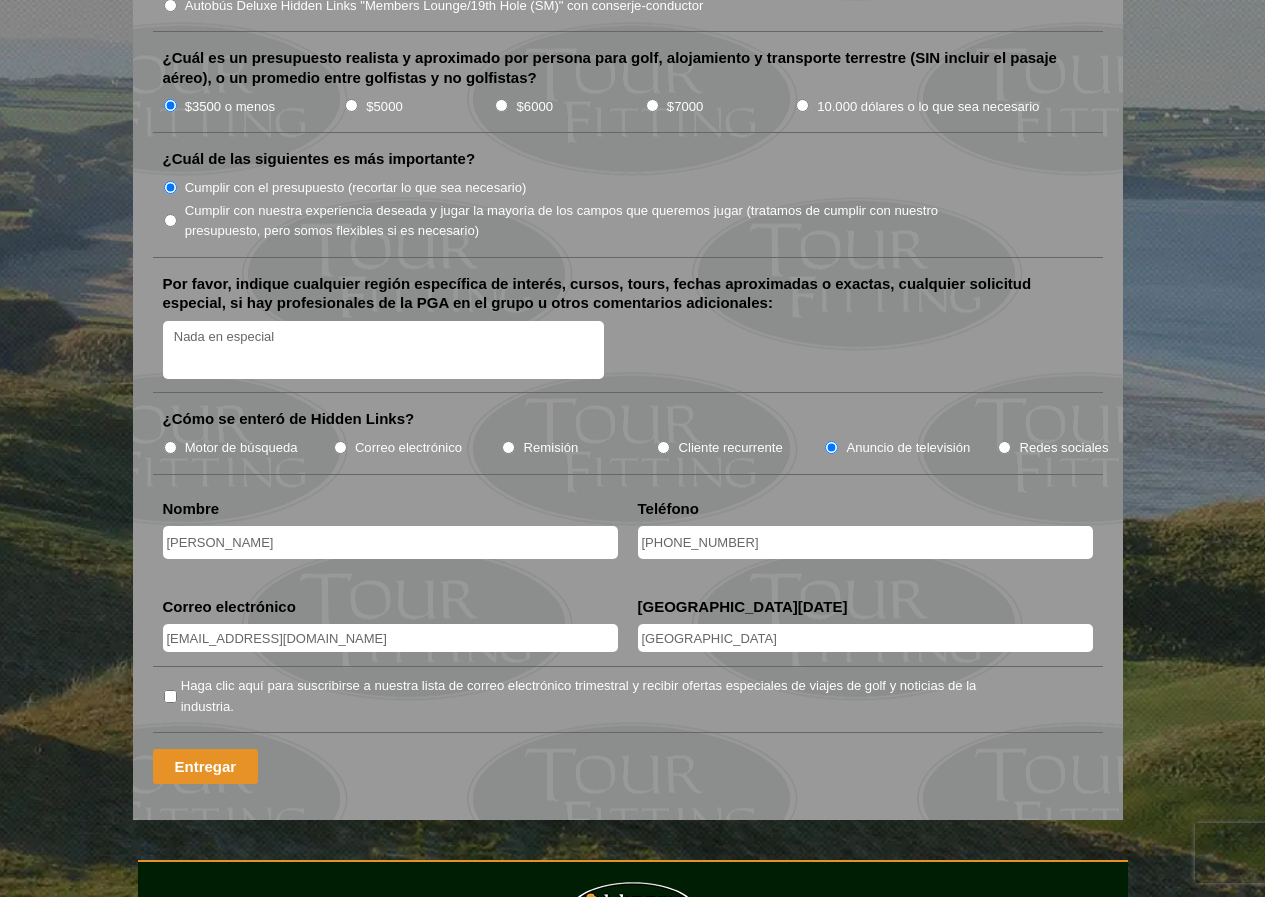type on "Ciudad de México" 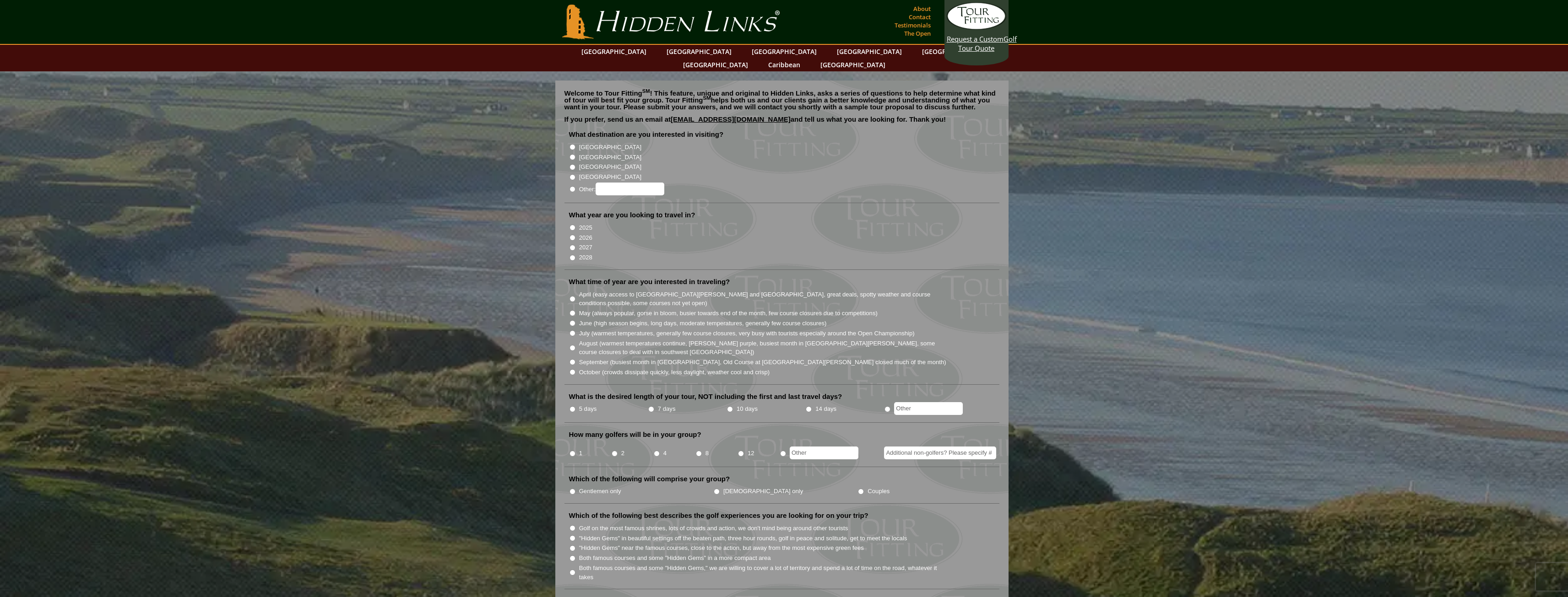 scroll, scrollTop: 0, scrollLeft: 0, axis: both 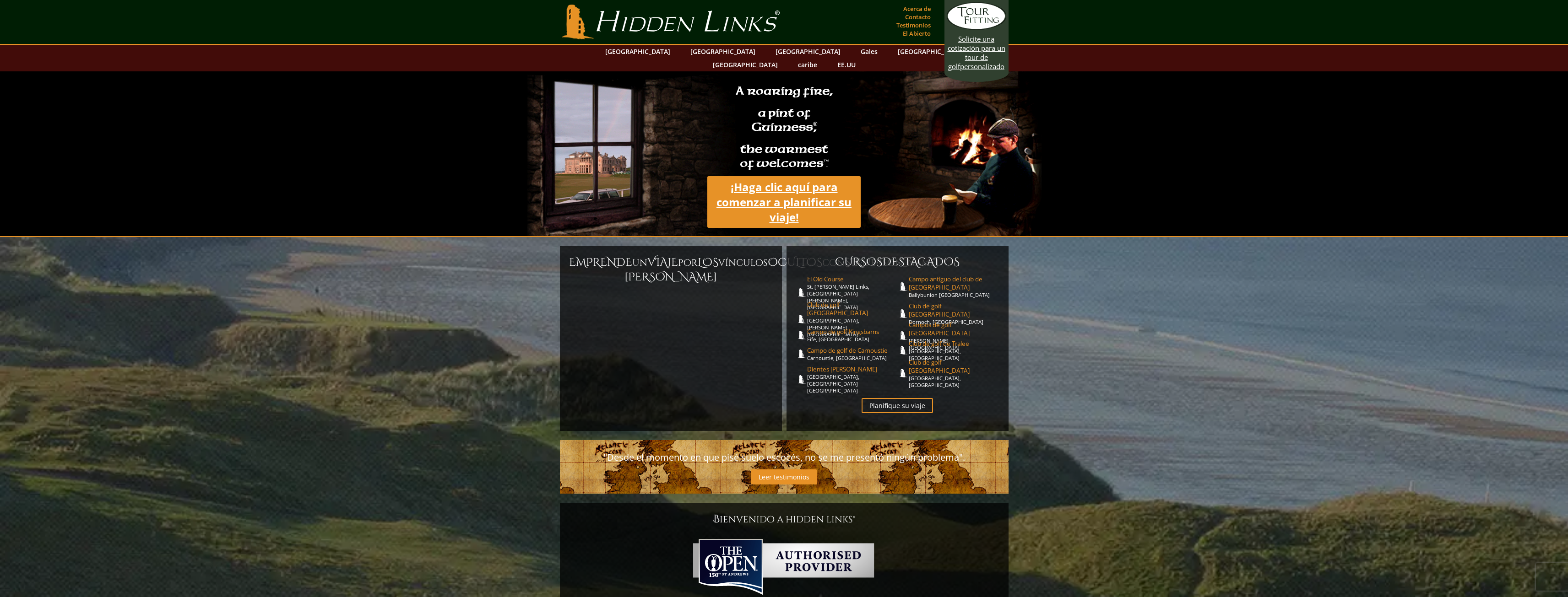 click on "comenzar a planificar su viaje!" at bounding box center [784, 210] 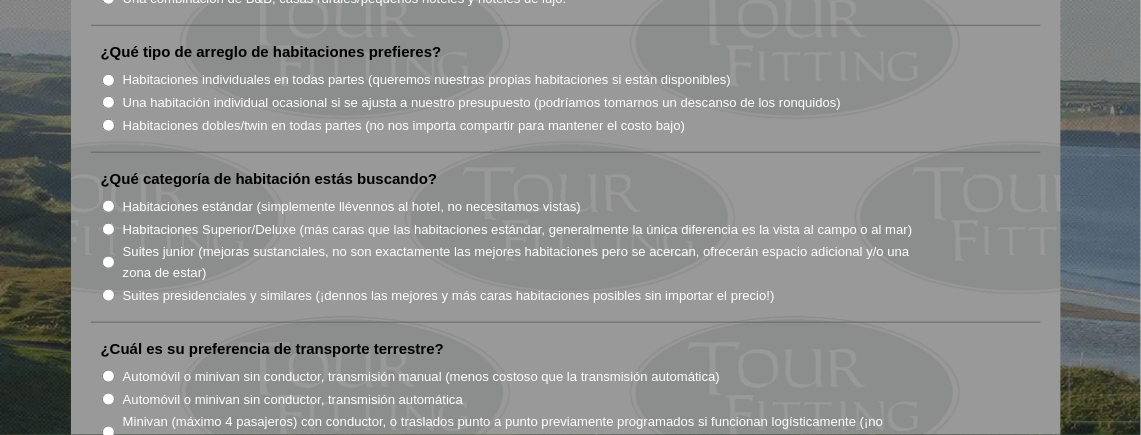 scroll, scrollTop: 2036, scrollLeft: 0, axis: vertical 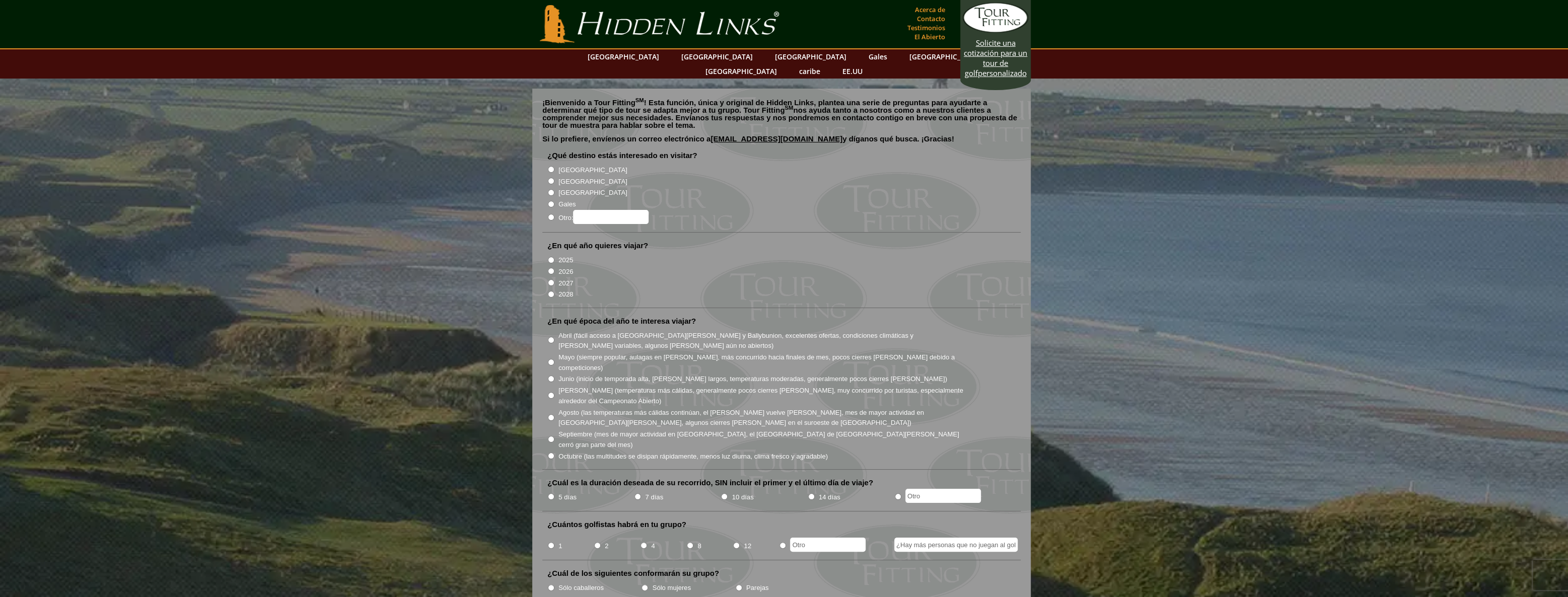 drag, startPoint x: 362, startPoint y: 215, endPoint x: 443, endPoint y: 140, distance: 110.39022 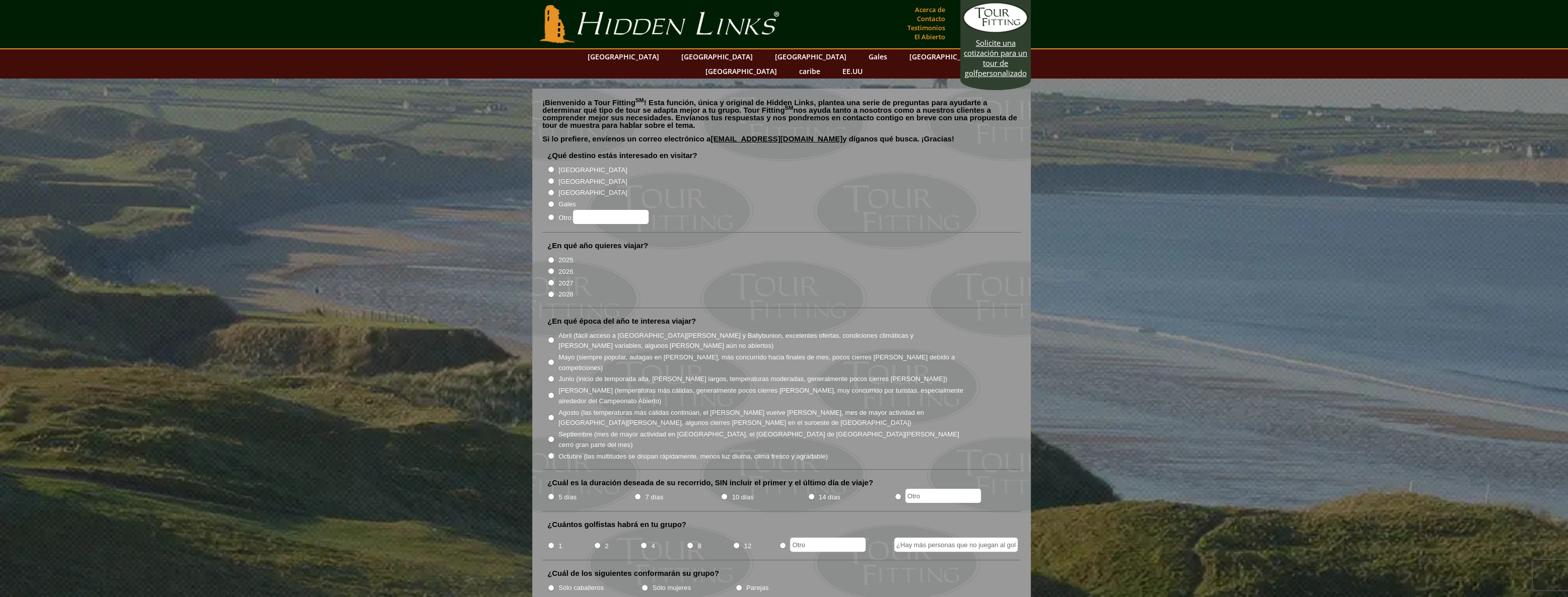 drag, startPoint x: 806, startPoint y: 57, endPoint x: 790, endPoint y: 78, distance: 26.400758 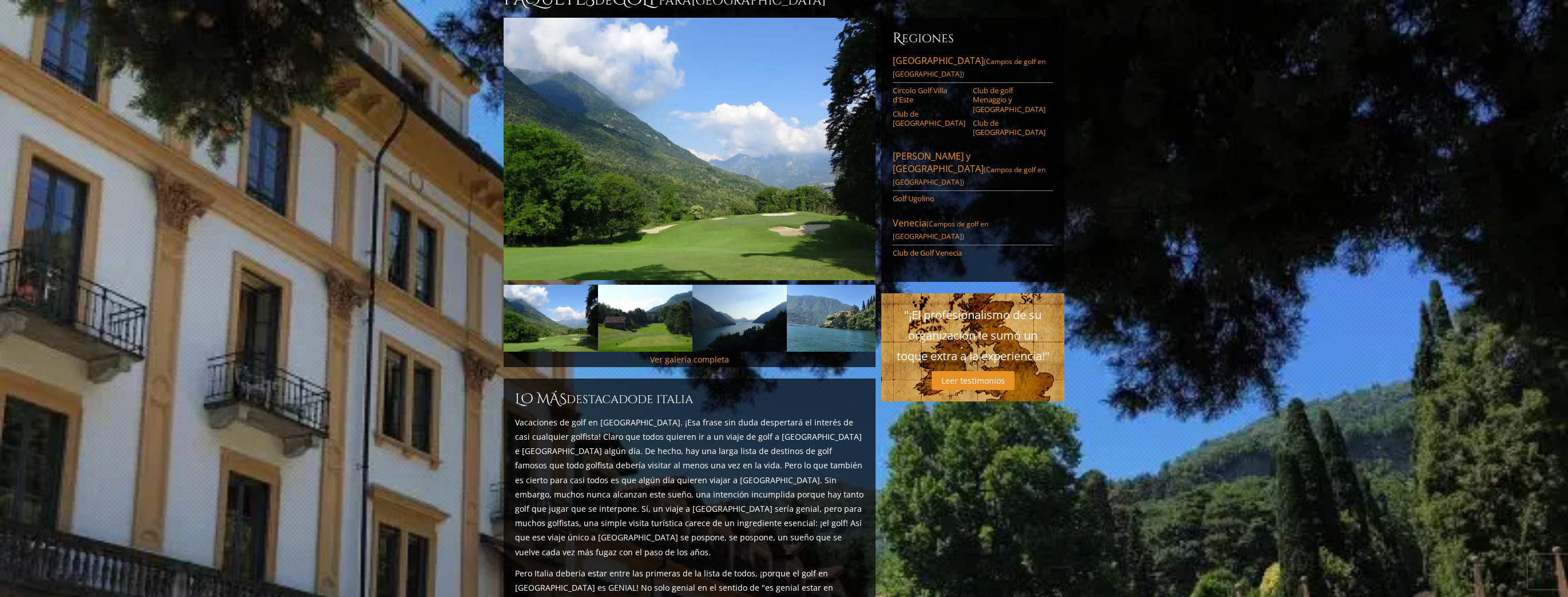 scroll, scrollTop: 0, scrollLeft: 0, axis: both 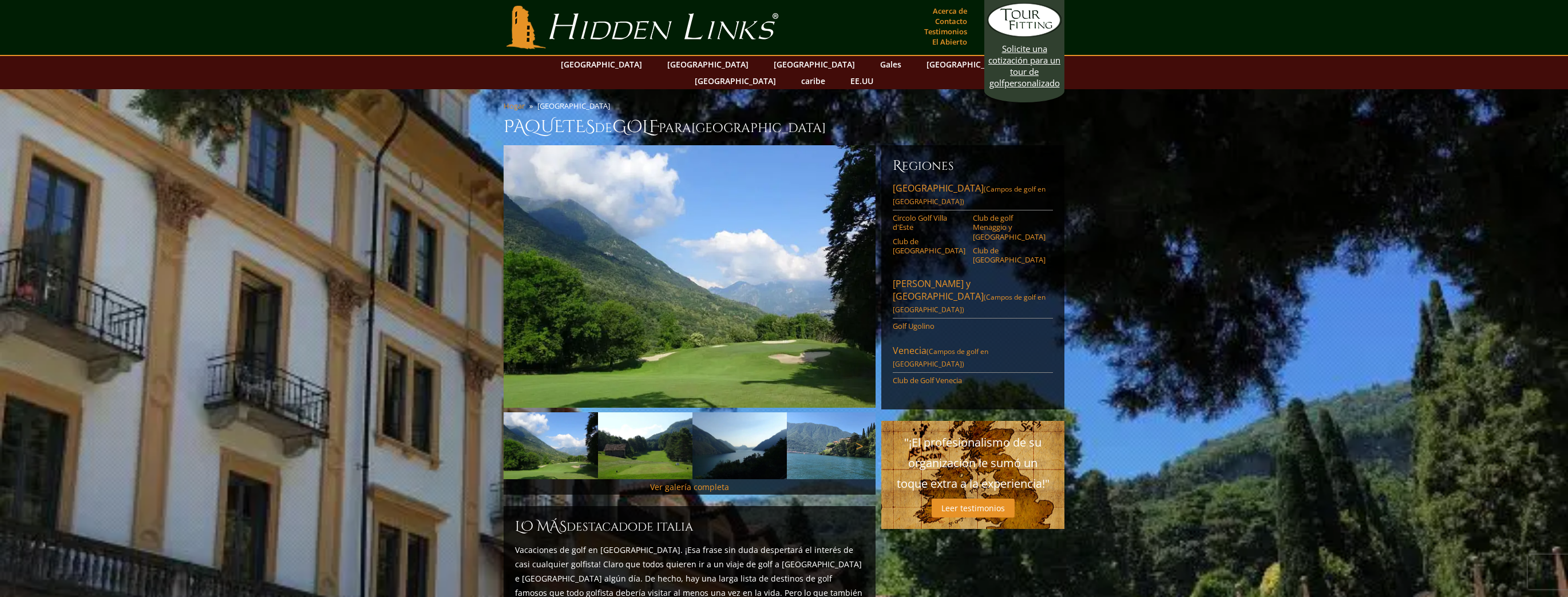click on "Próximo" at bounding box center [858, 446] 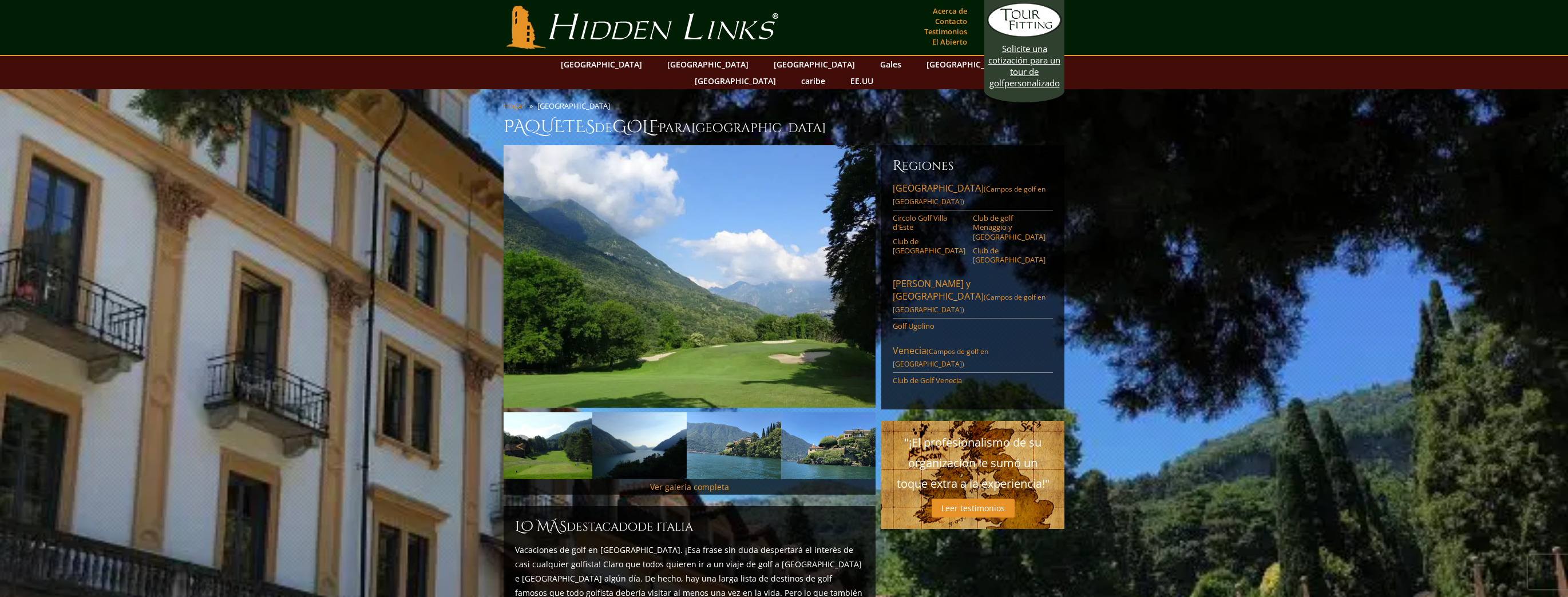 click on "Próximo" at bounding box center [858, 446] 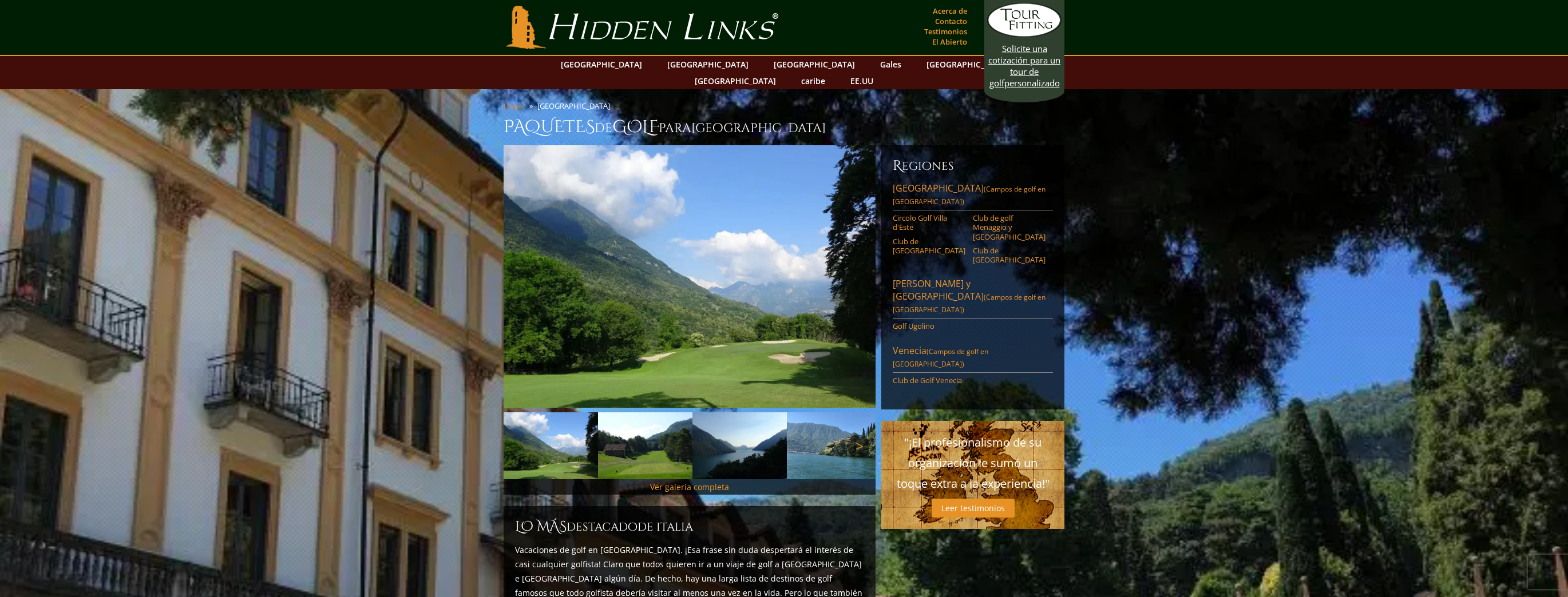 click on "Próximo" at bounding box center (858, 446) 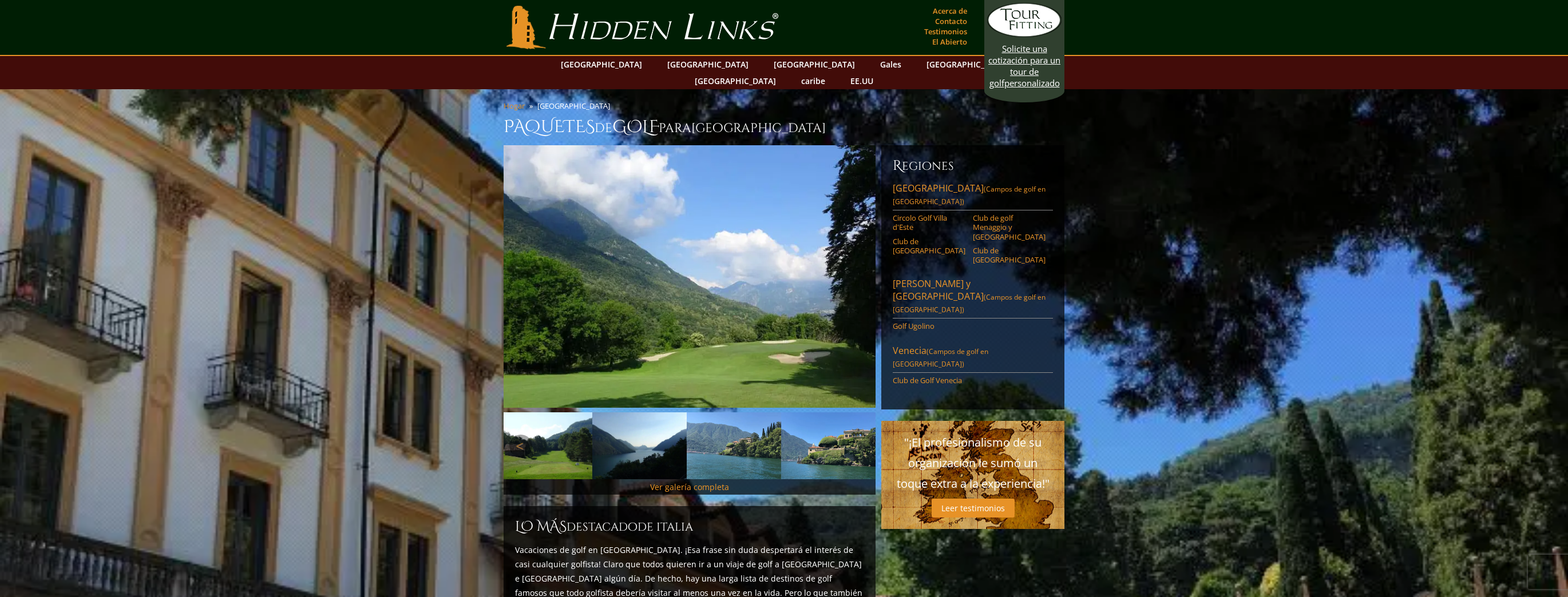 click on "Próximo" at bounding box center [858, 446] 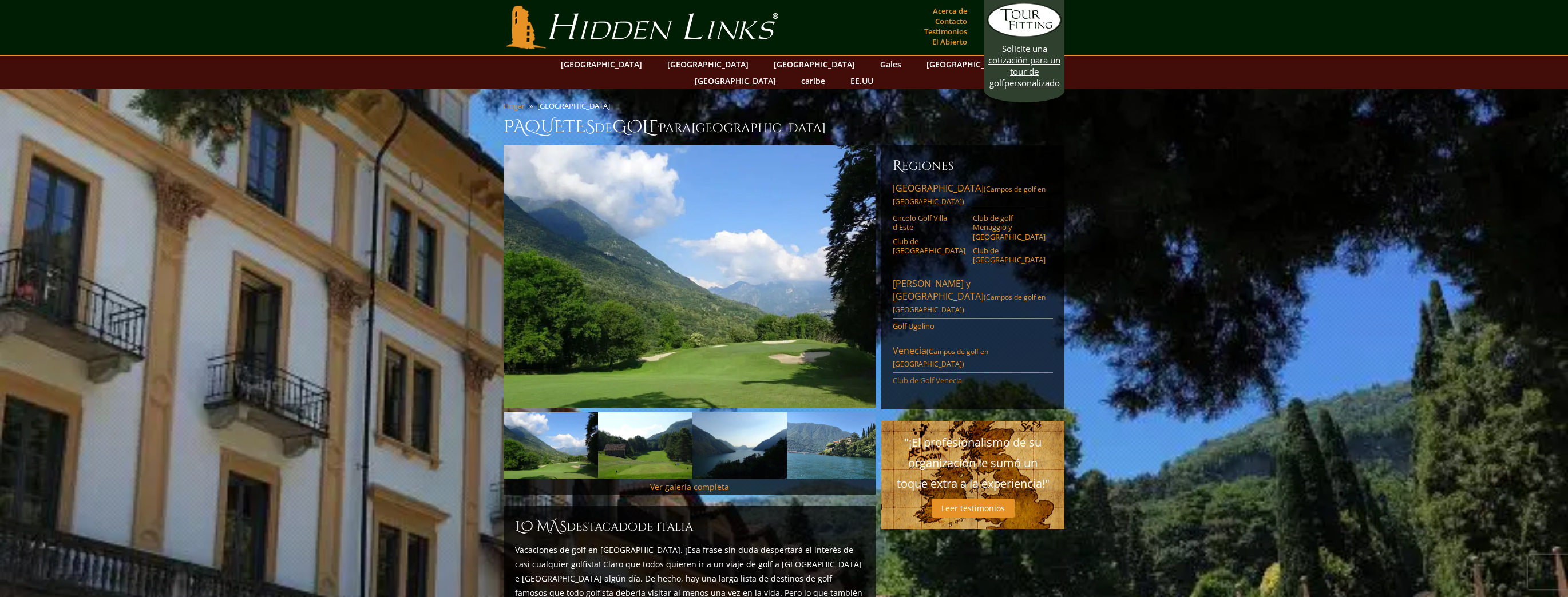click on "Club de Golf Venecia" at bounding box center (927, 380) 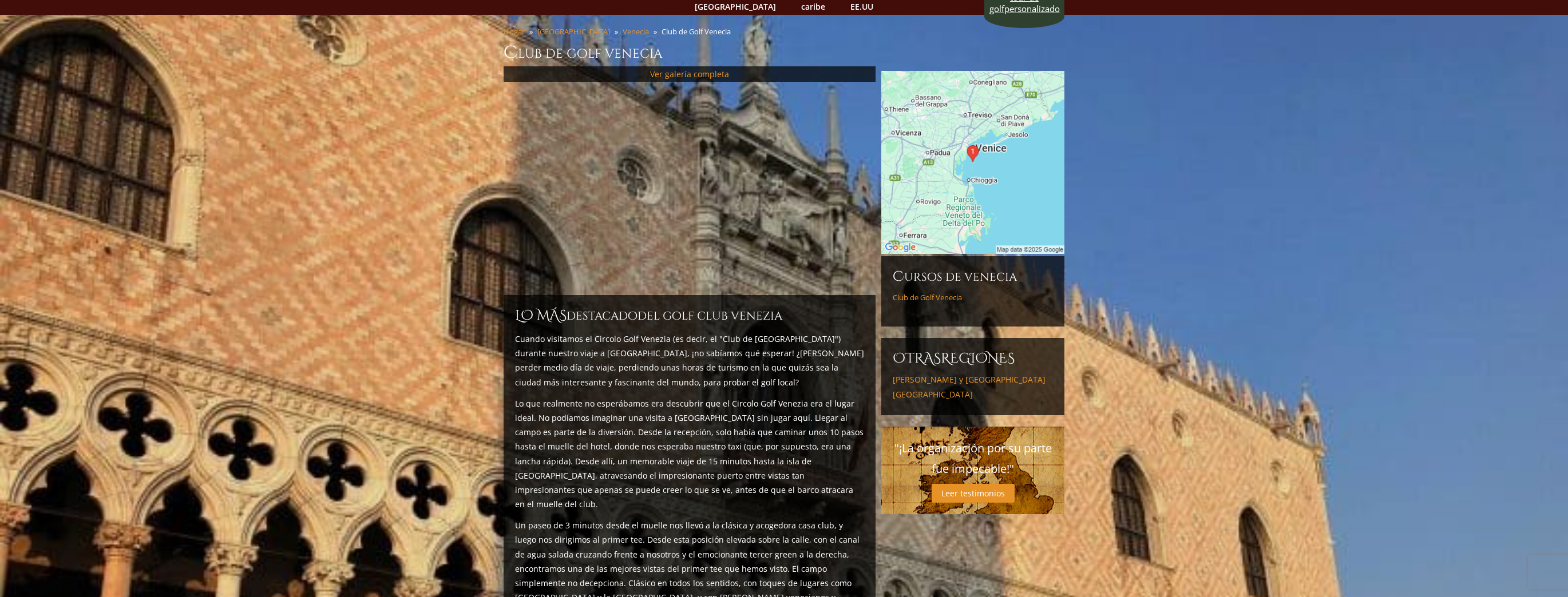 scroll, scrollTop: 0, scrollLeft: 0, axis: both 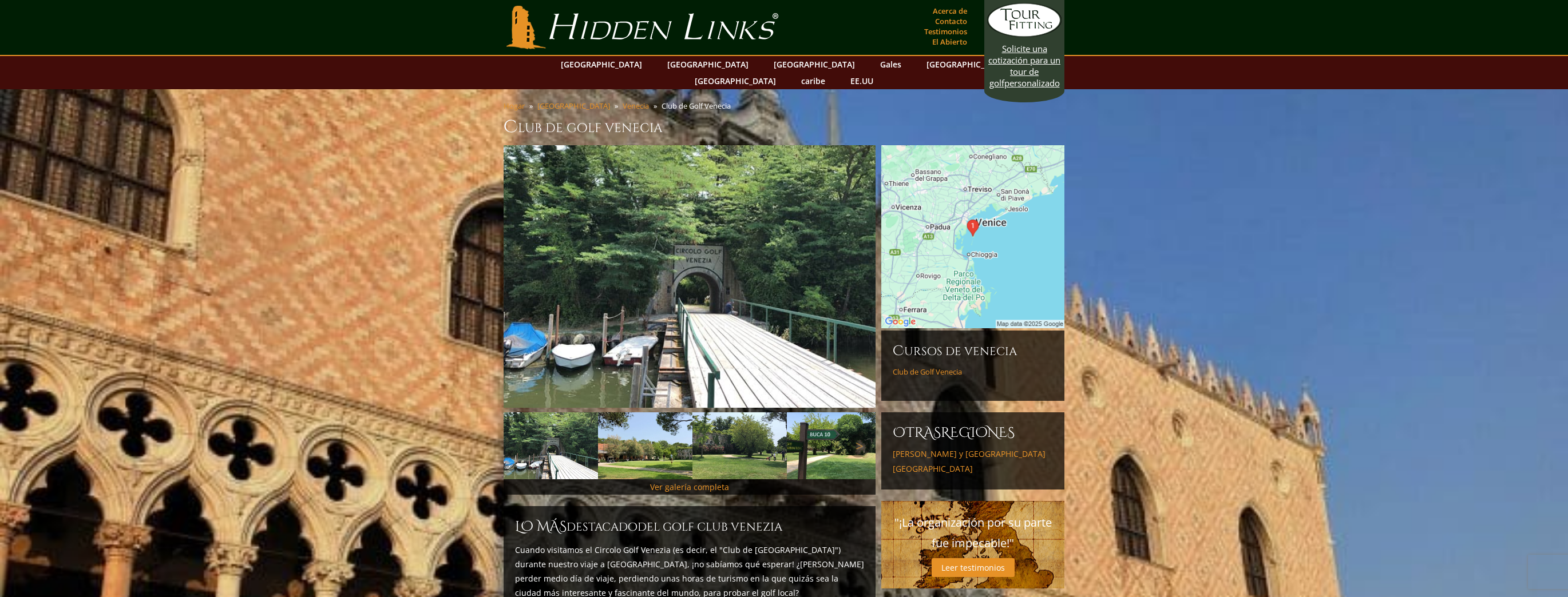 click at bounding box center [645, 445] 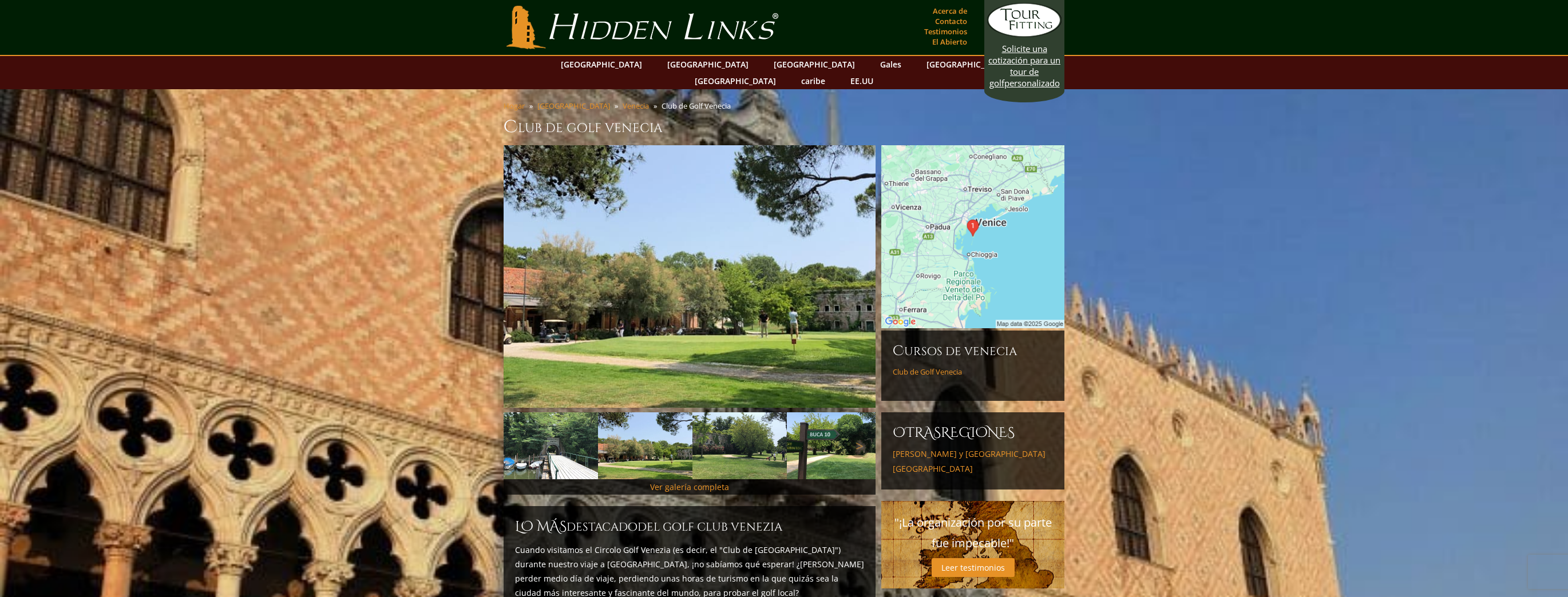 click at bounding box center [739, 445] 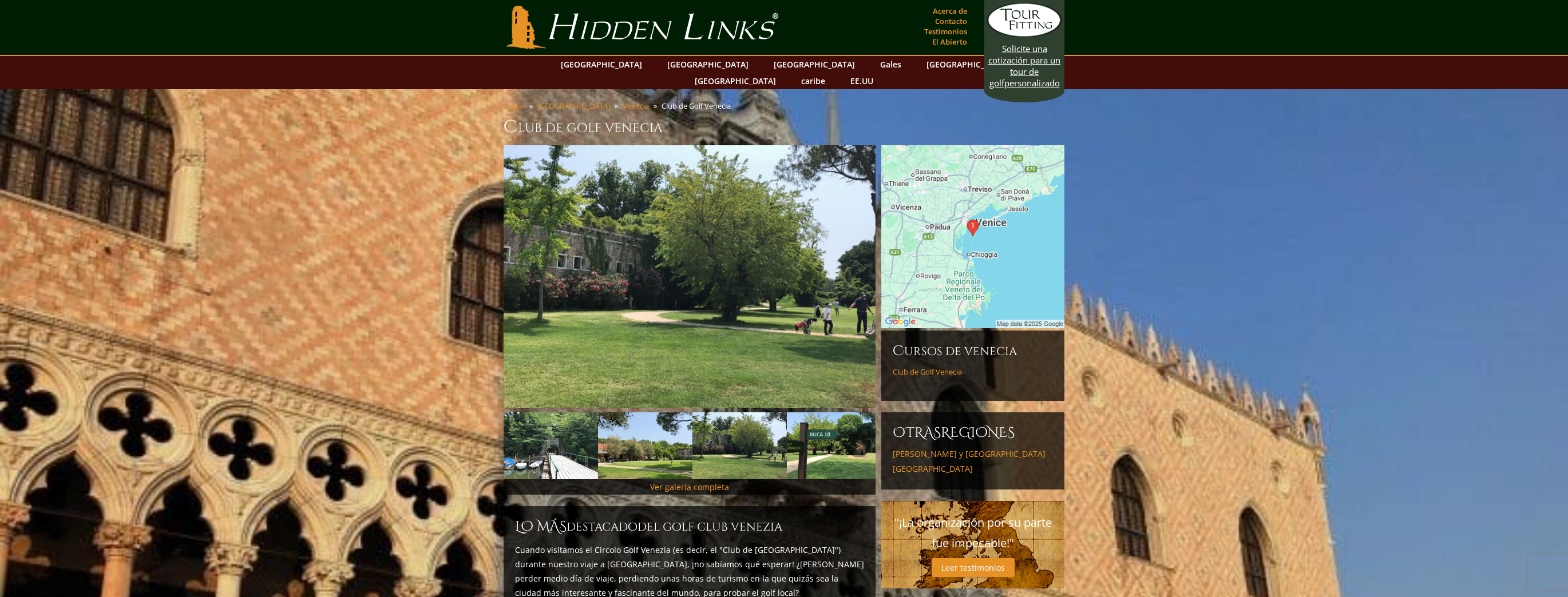 click at bounding box center [834, 445] 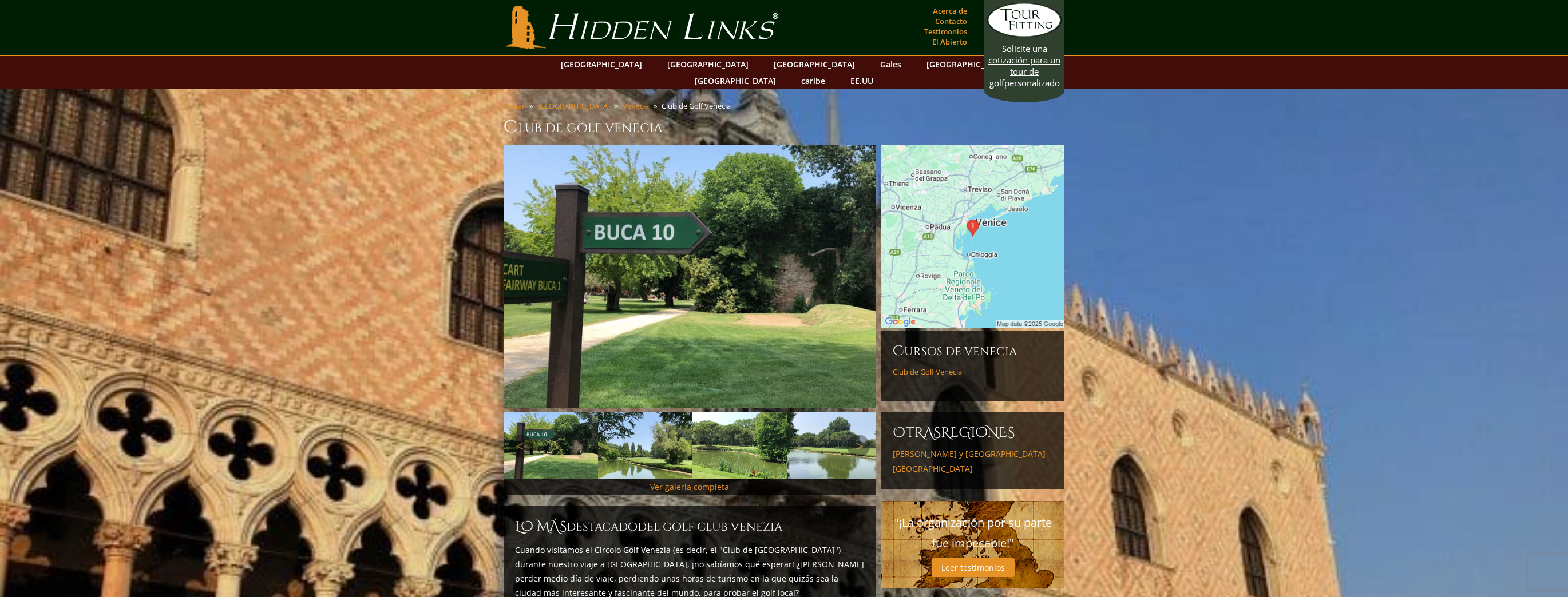 click at bounding box center (834, 445) 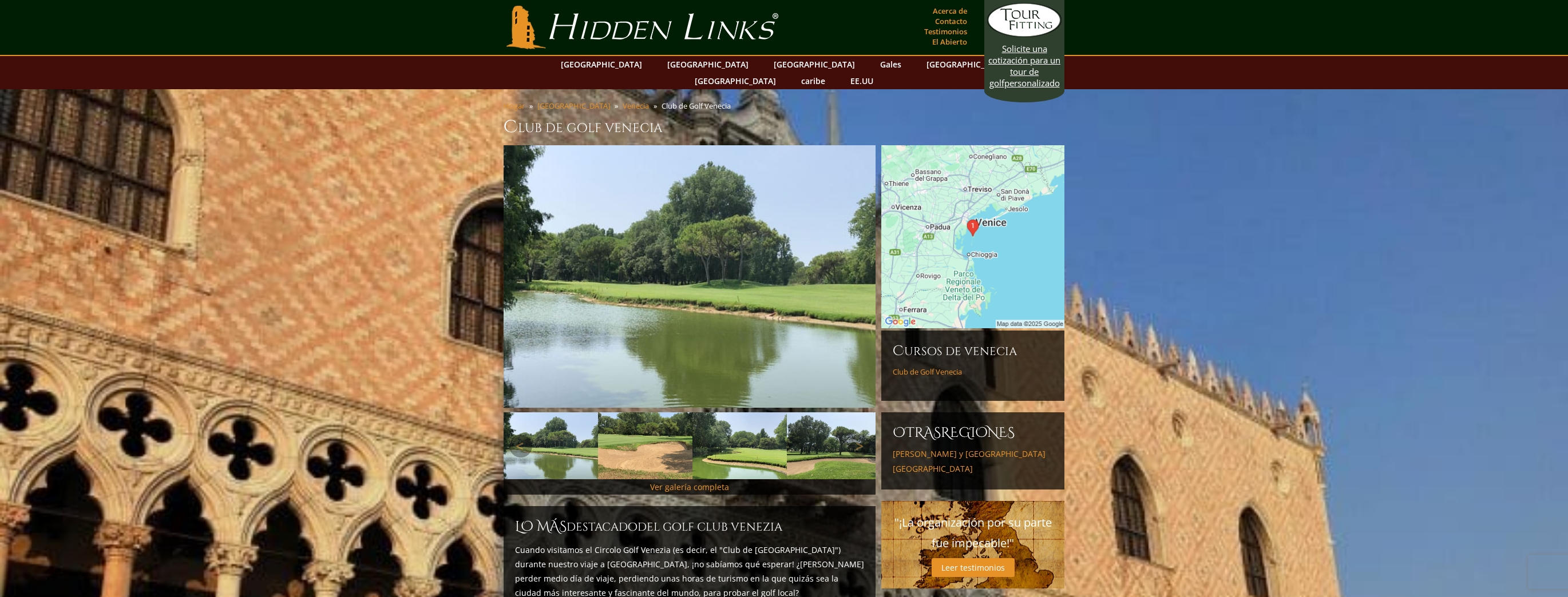 click at bounding box center (834, 445) 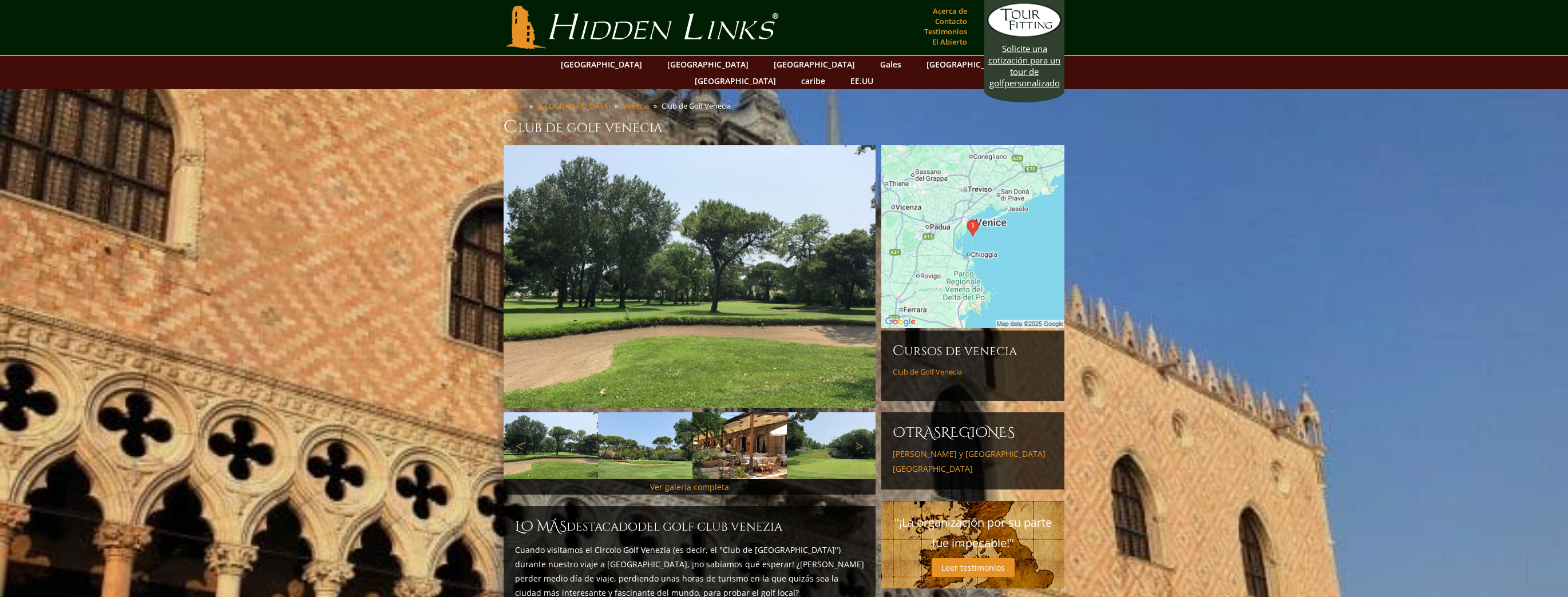 click at bounding box center (834, 445) 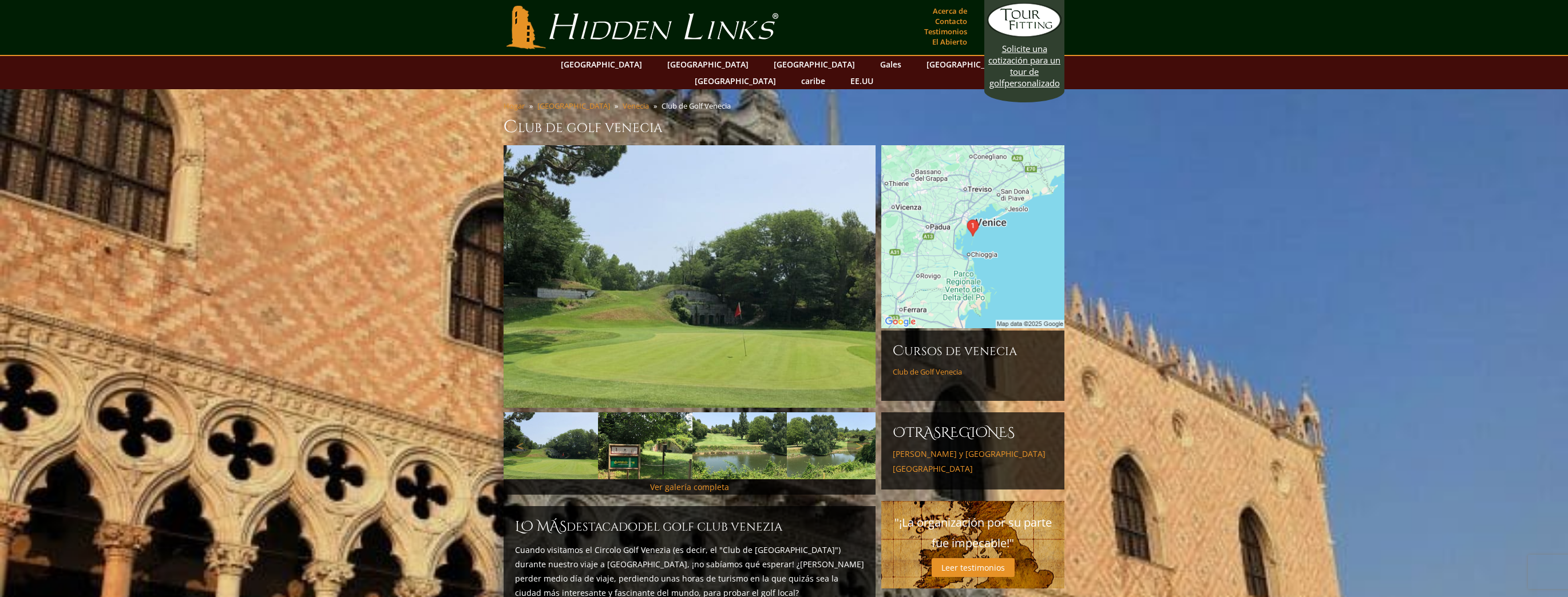 click at bounding box center (645, 445) 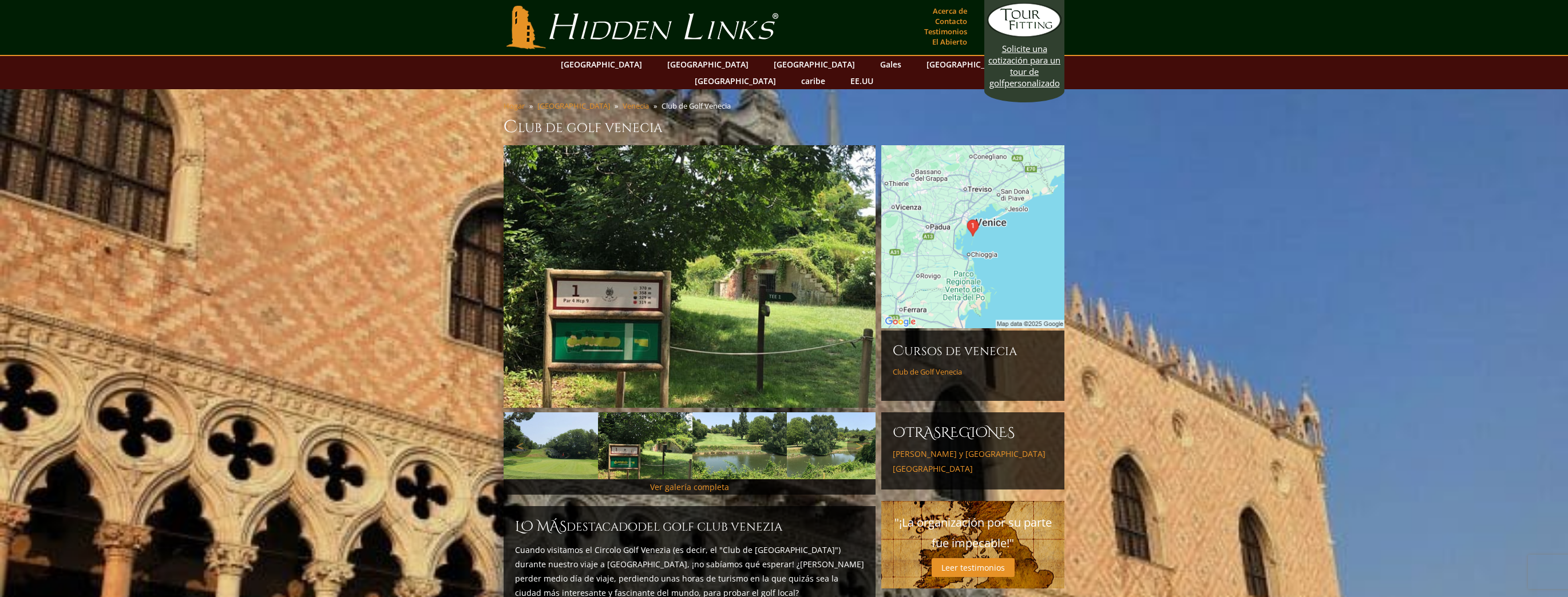 click at bounding box center [739, 445] 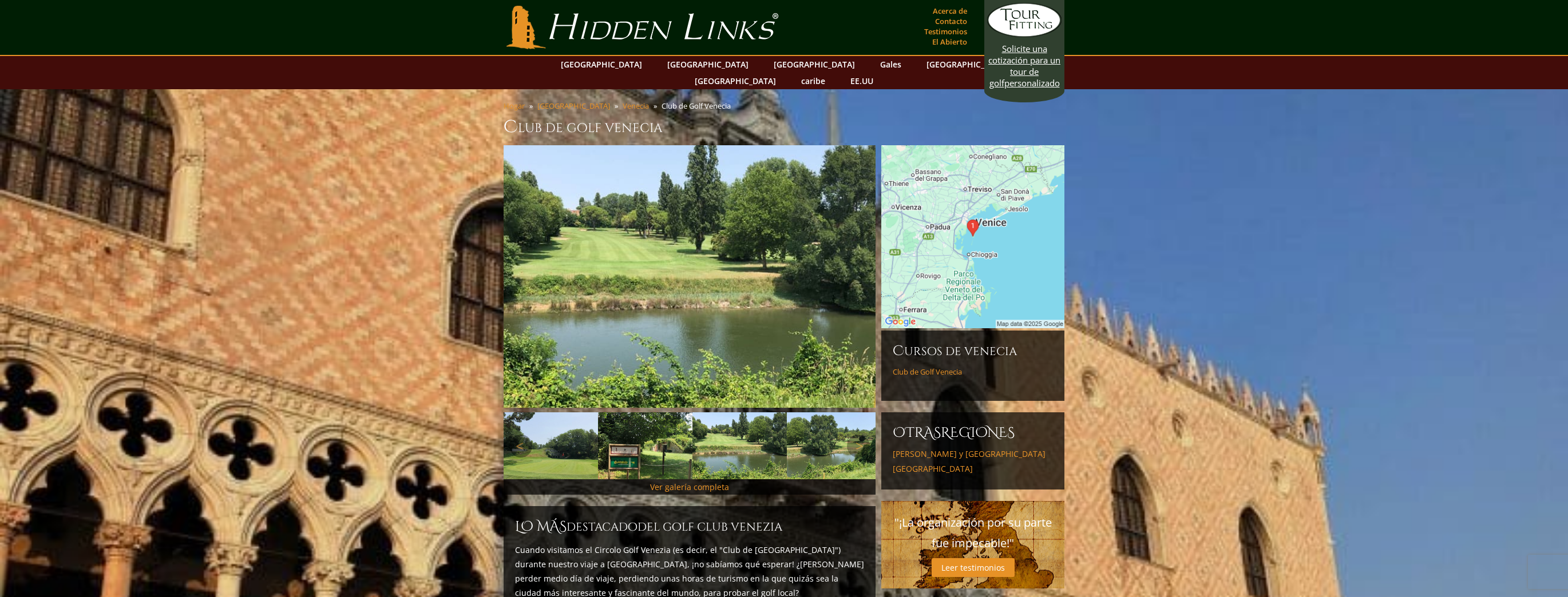 click at bounding box center (739, 445) 